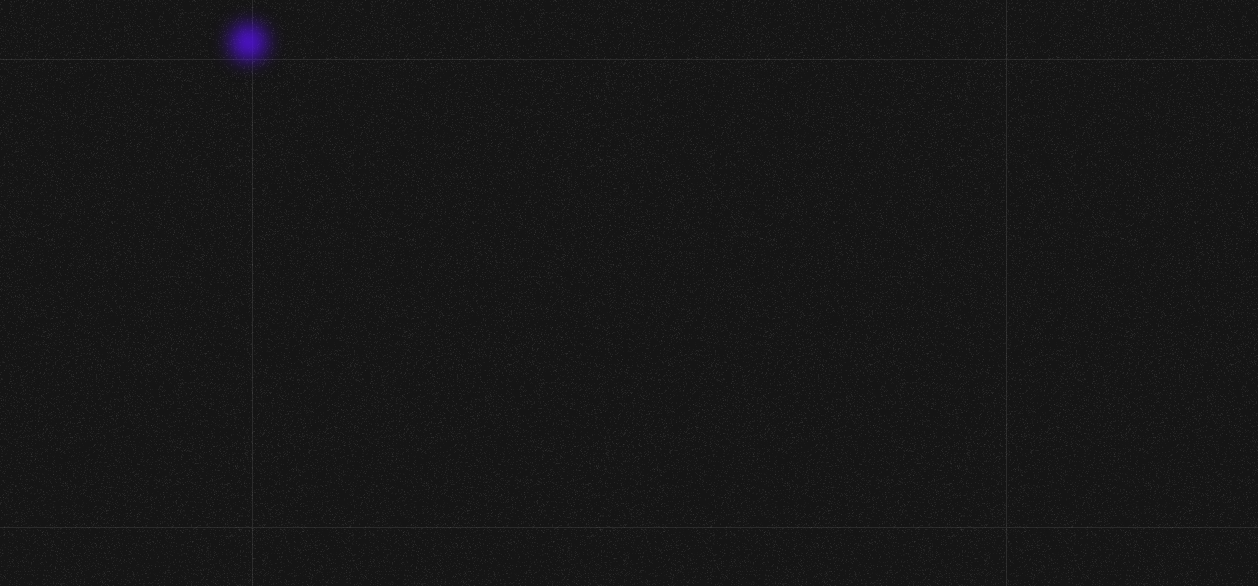 scroll, scrollTop: 0, scrollLeft: 0, axis: both 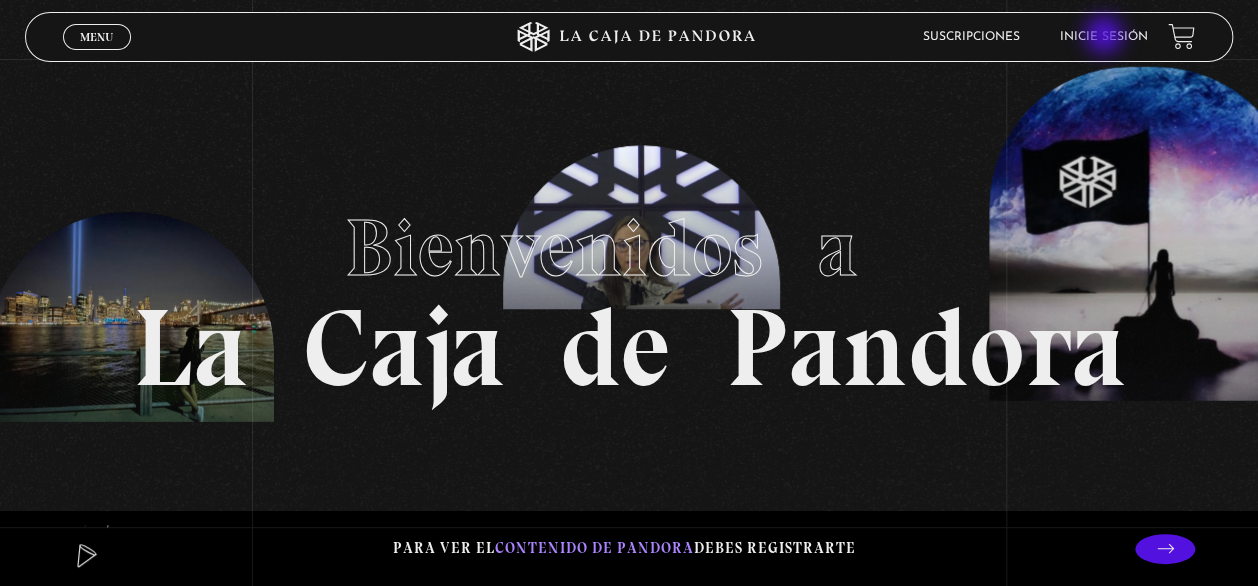 drag, startPoint x: 1106, startPoint y: 38, endPoint x: 941, endPoint y: 76, distance: 169.31923 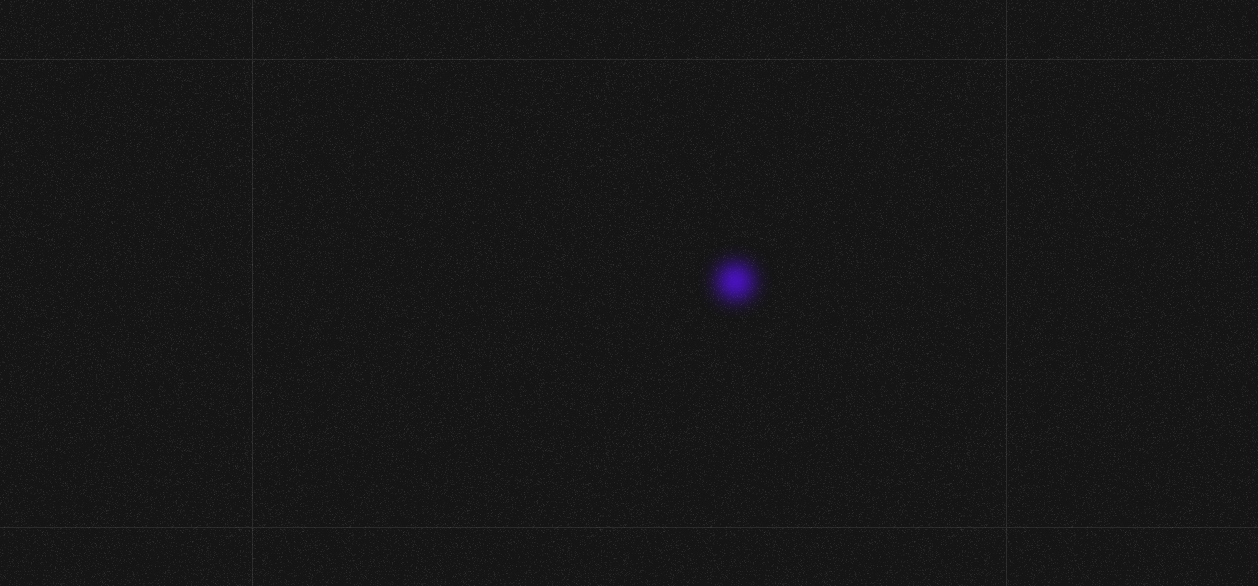 scroll, scrollTop: 0, scrollLeft: 0, axis: both 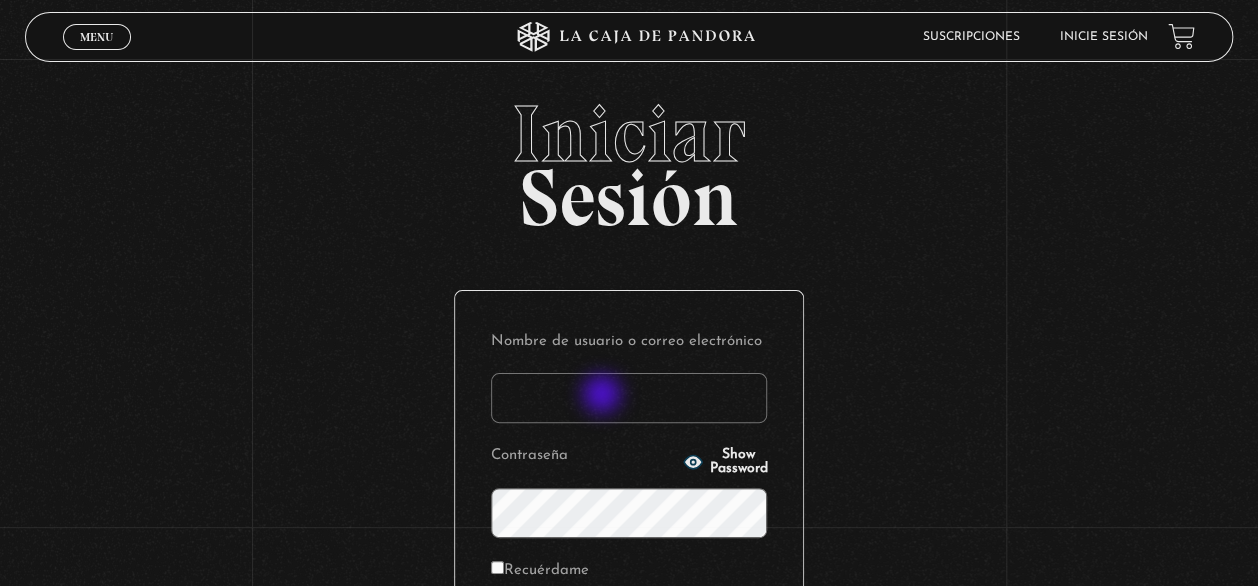 click on "Nombre de usuario o correo electrónico" at bounding box center (629, 398) 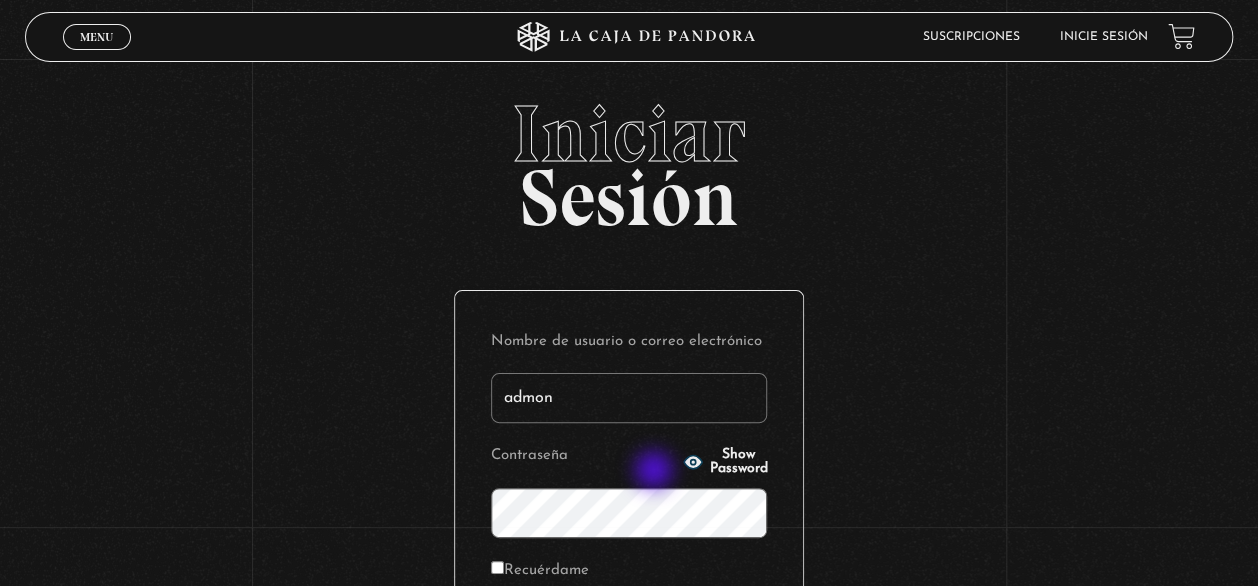 type on "admon.pymaq@gmail.com" 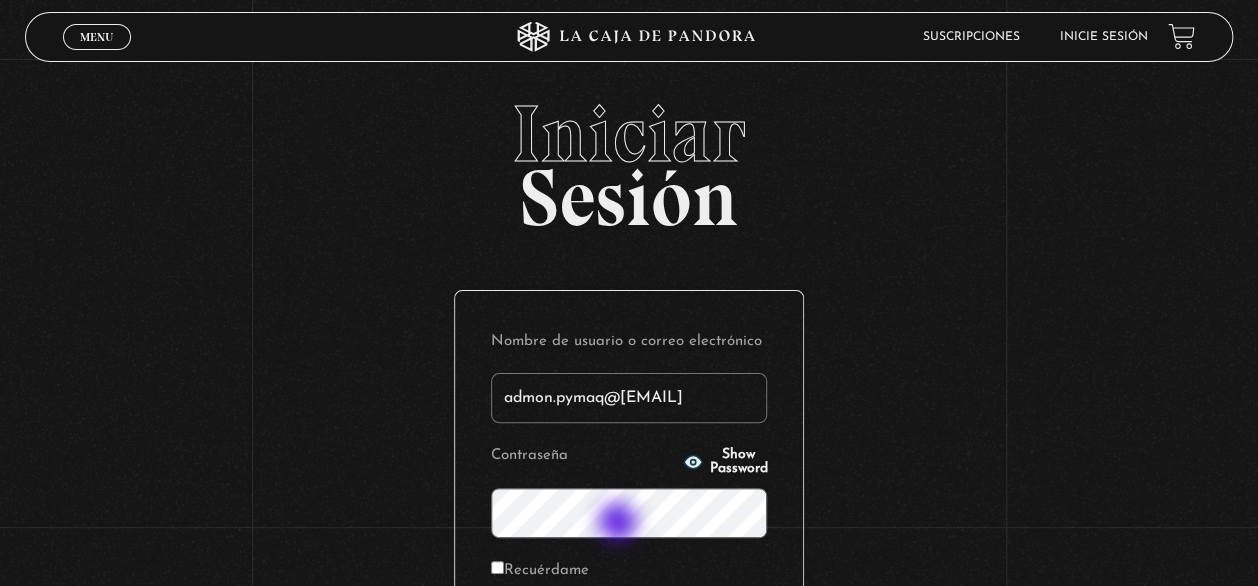 click on "Acceder" at bounding box center [629, 639] 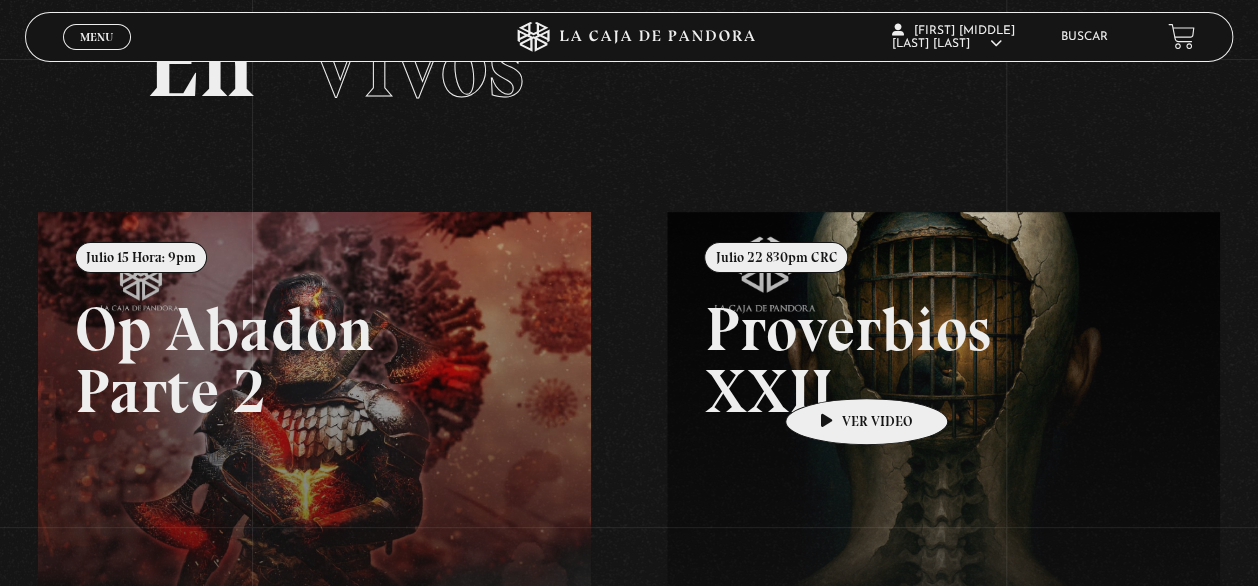 scroll, scrollTop: 0, scrollLeft: 0, axis: both 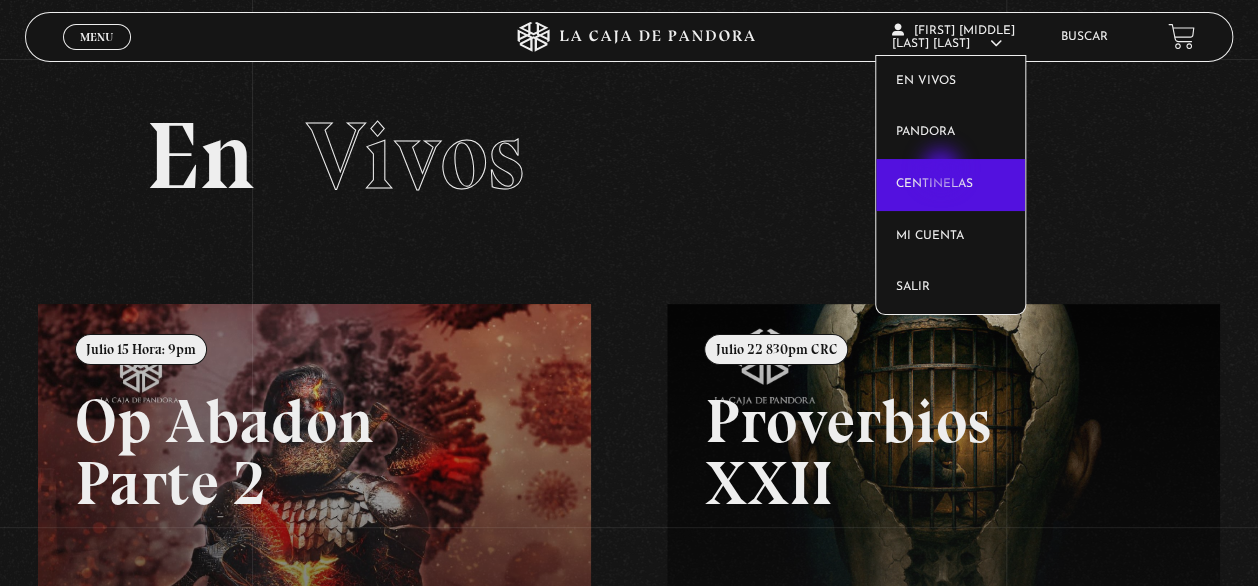 click on "Centinelas" at bounding box center (950, 185) 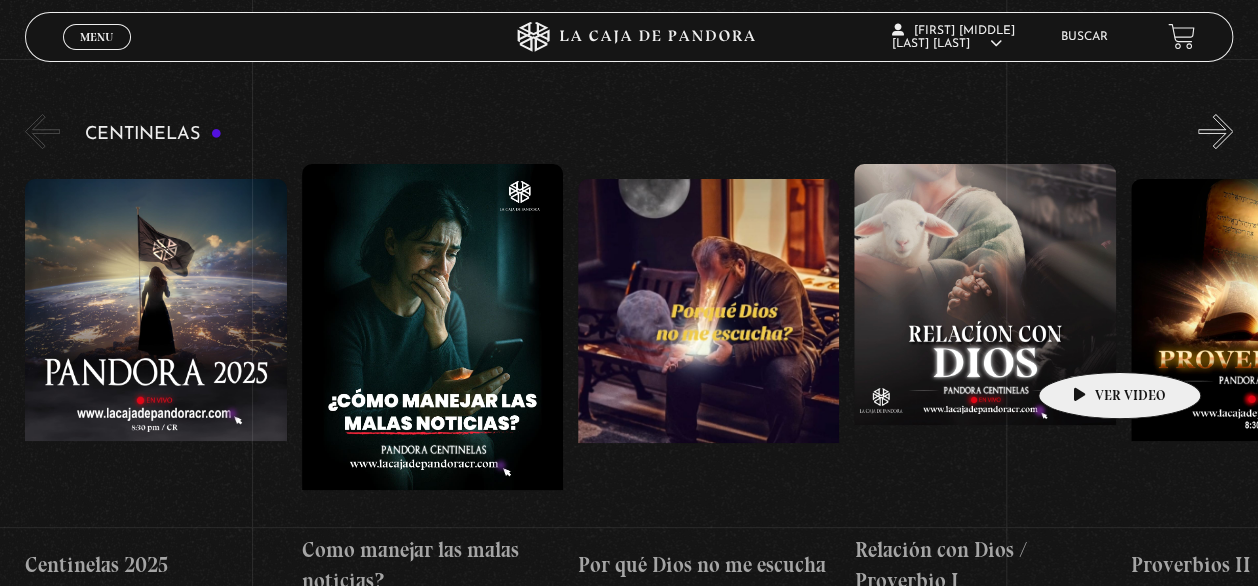 scroll, scrollTop: 160, scrollLeft: 0, axis: vertical 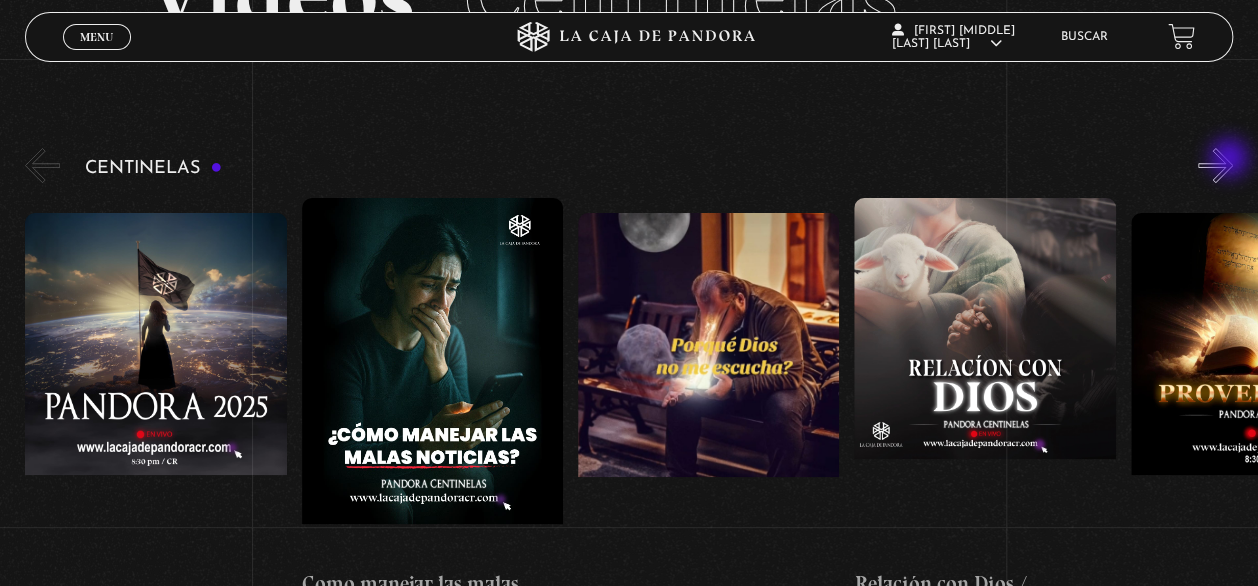 click on "»" at bounding box center [1215, 165] 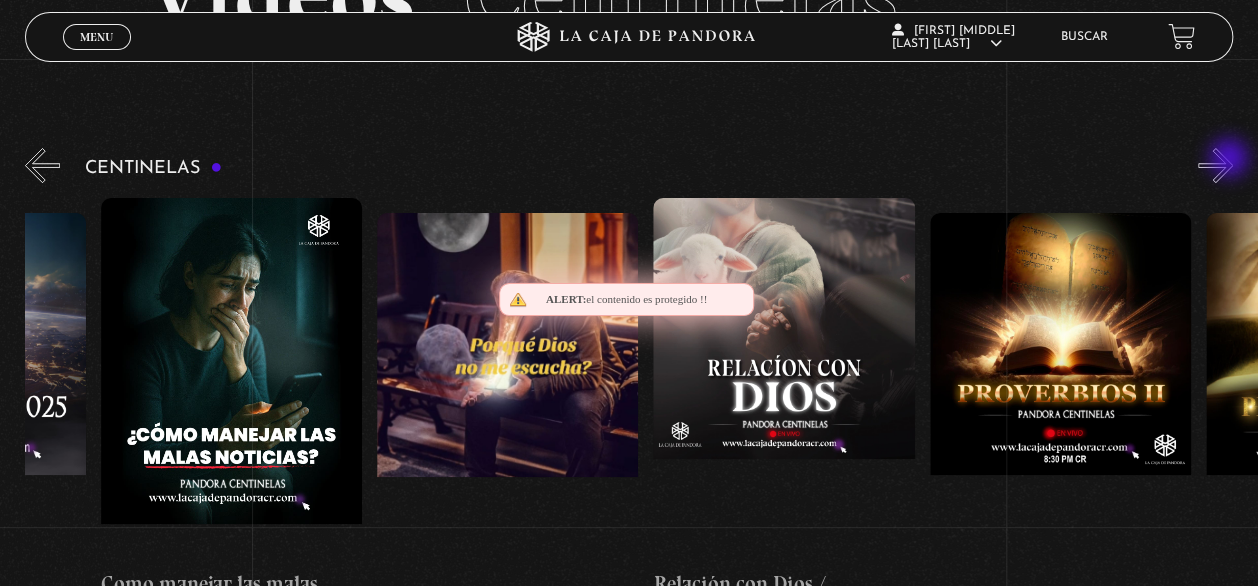 click on "»" at bounding box center (1215, 165) 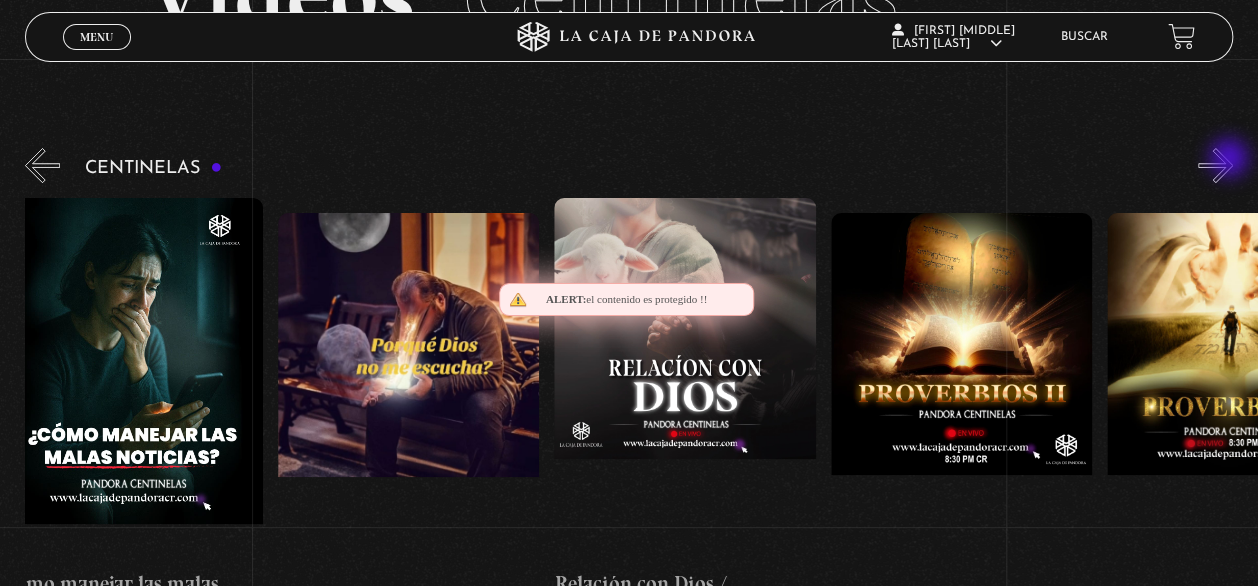click on "»" at bounding box center (1215, 165) 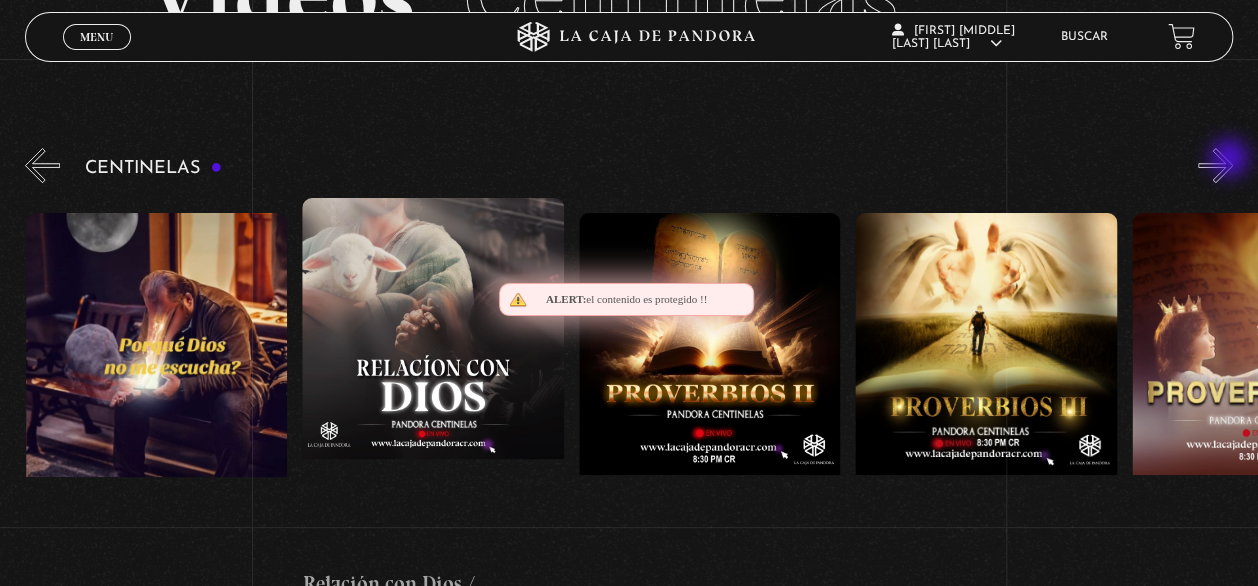 click on "»" at bounding box center (1215, 165) 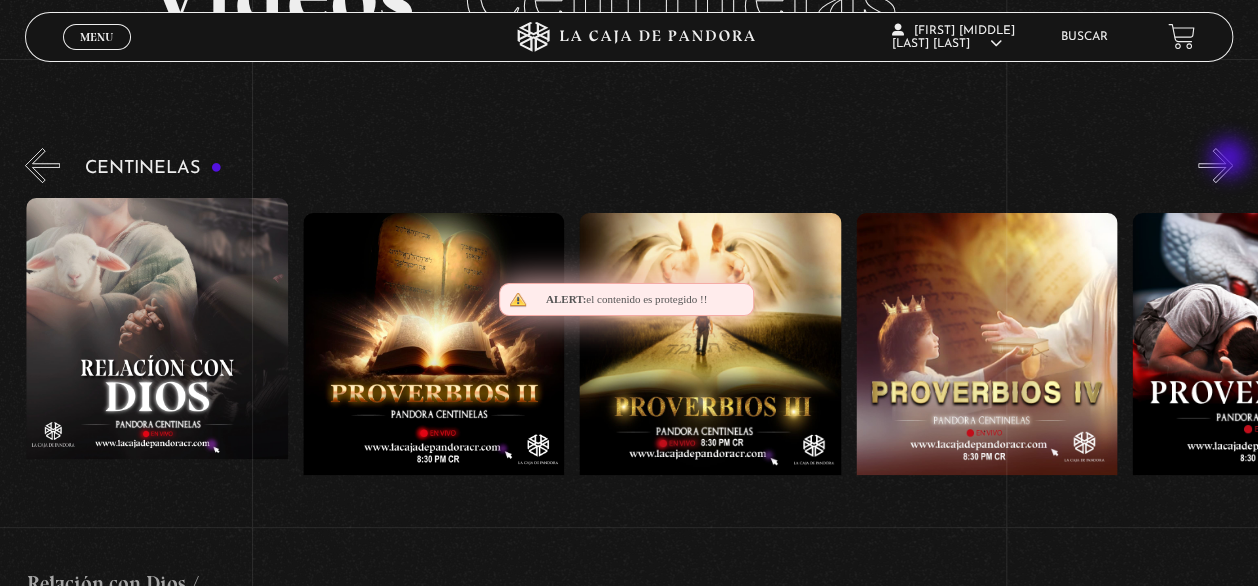 scroll, scrollTop: 0, scrollLeft: 829, axis: horizontal 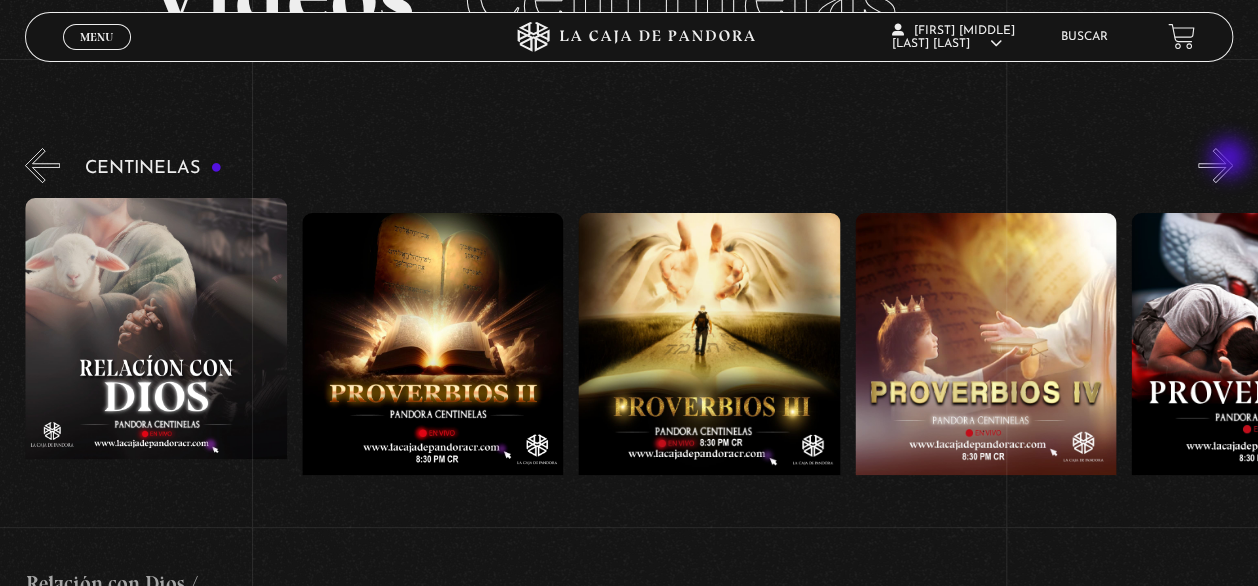 click on "»" at bounding box center (1215, 165) 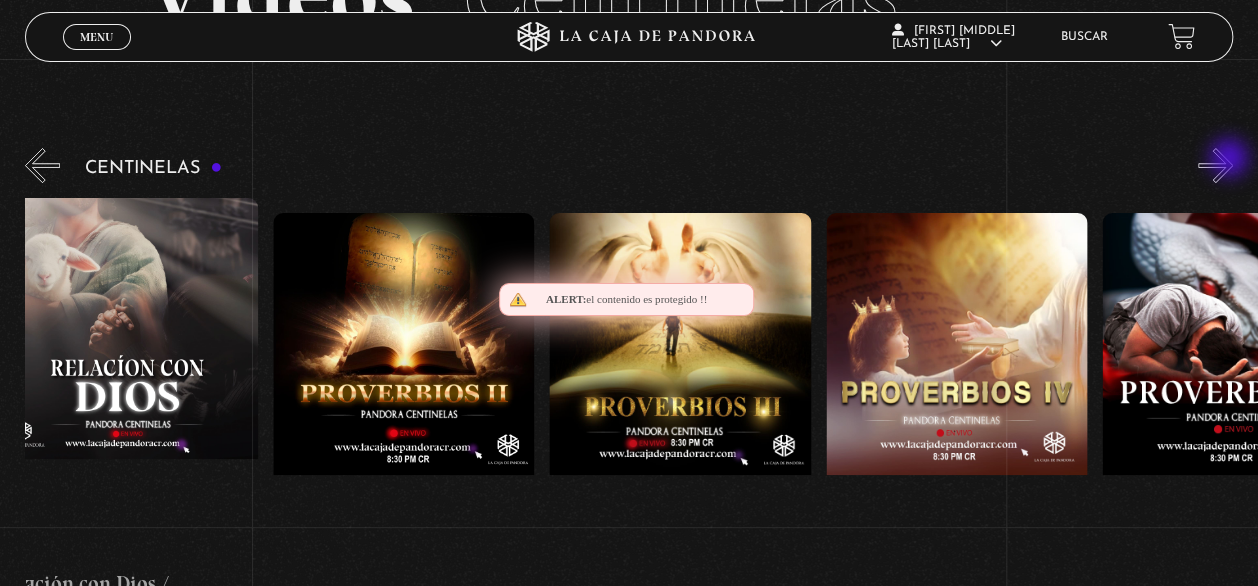 click on "»" at bounding box center (1215, 165) 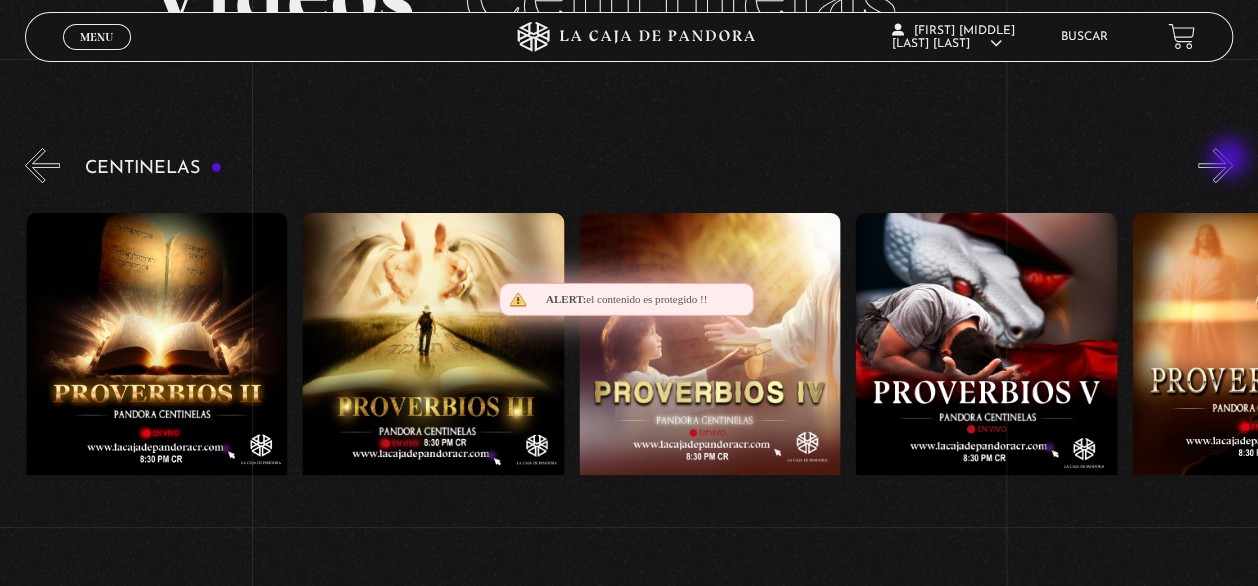 click on "»" at bounding box center [1215, 165] 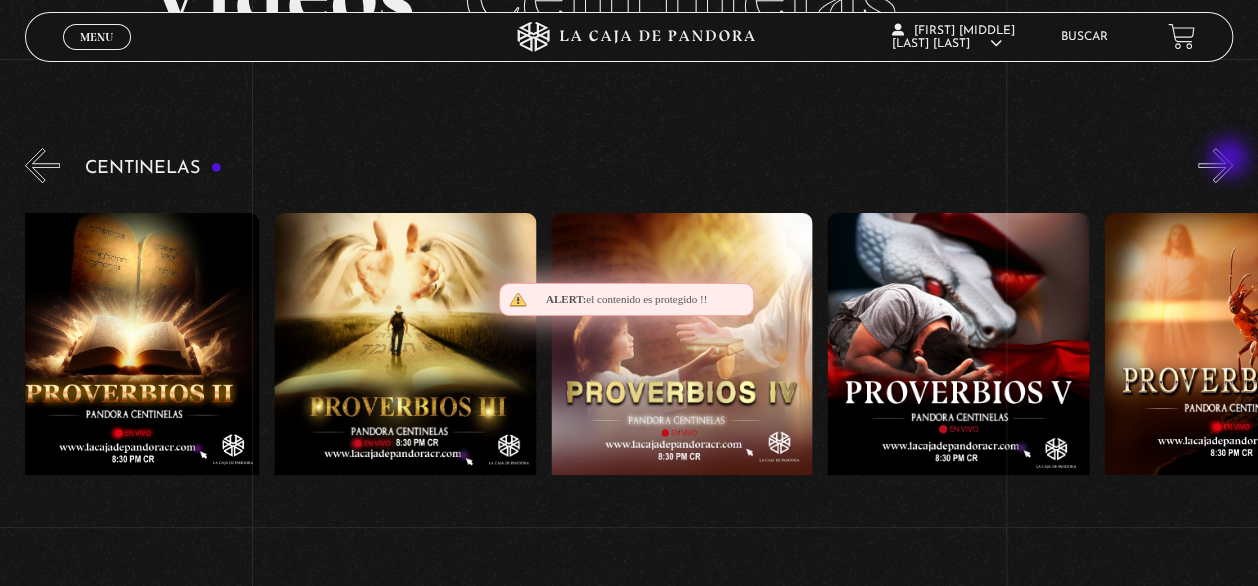 click on "»" at bounding box center [1215, 165] 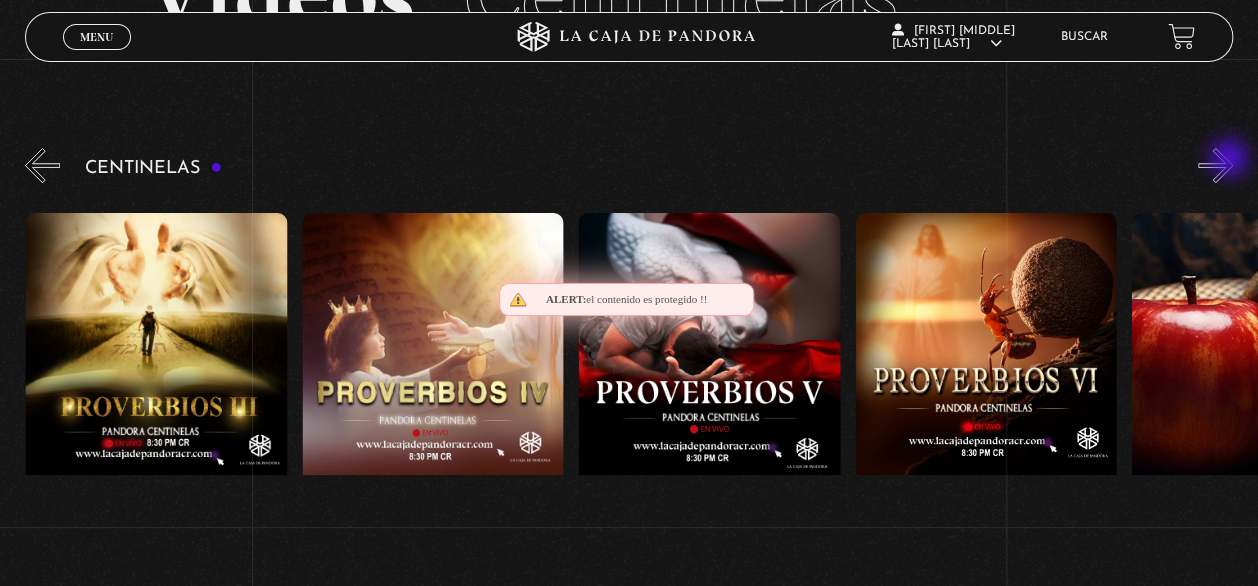 click on "»" at bounding box center (1215, 165) 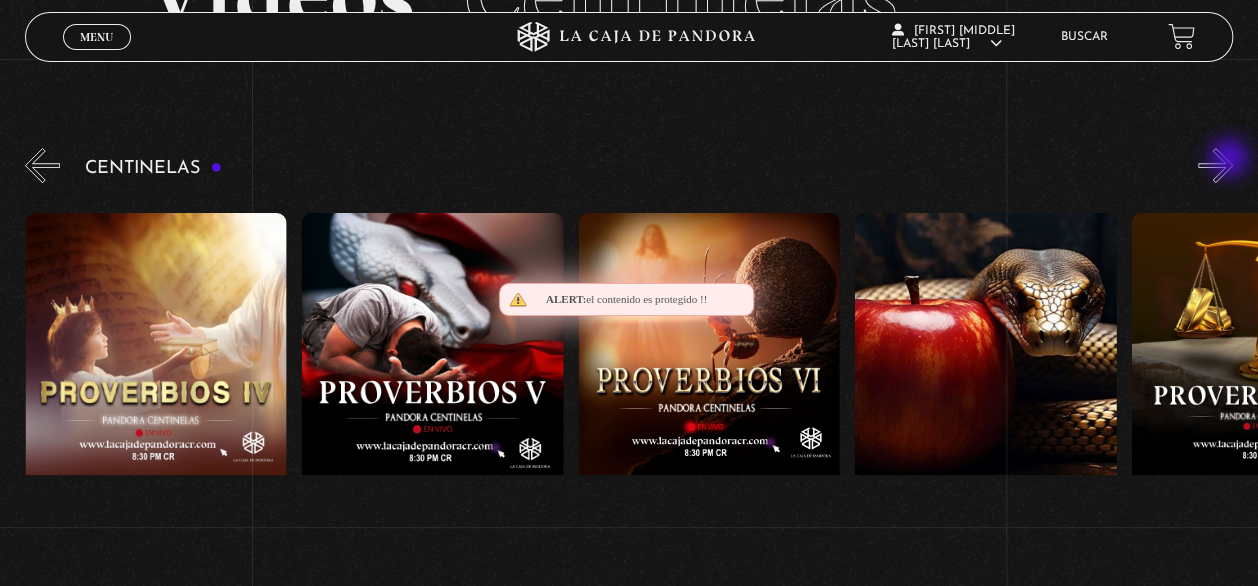 click on "»" at bounding box center (1215, 165) 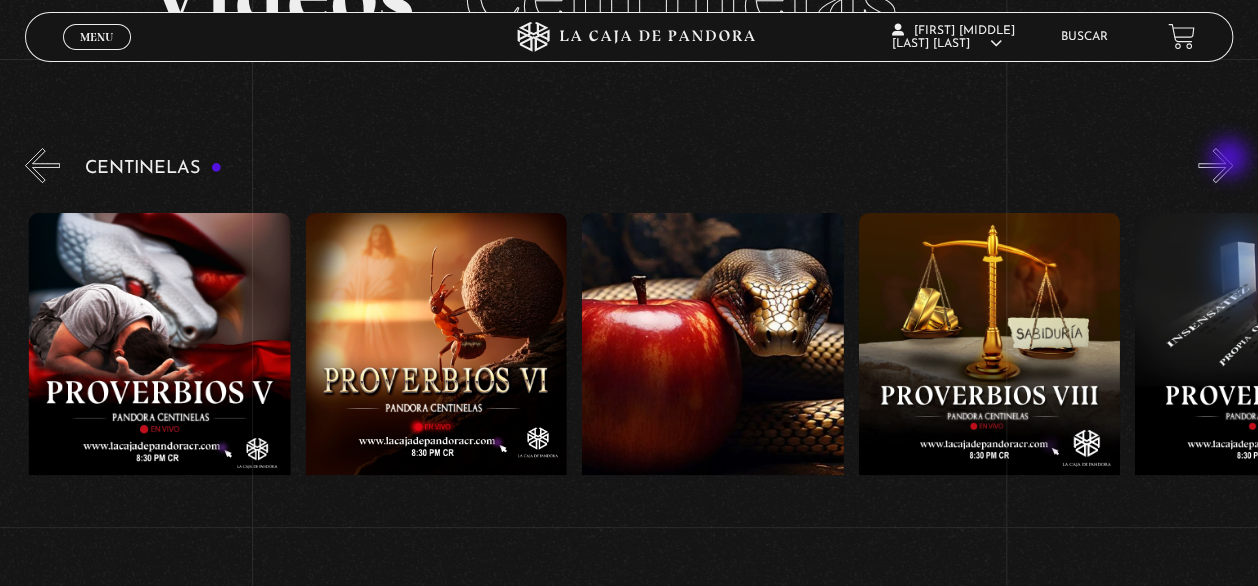 click on "»" at bounding box center [1215, 165] 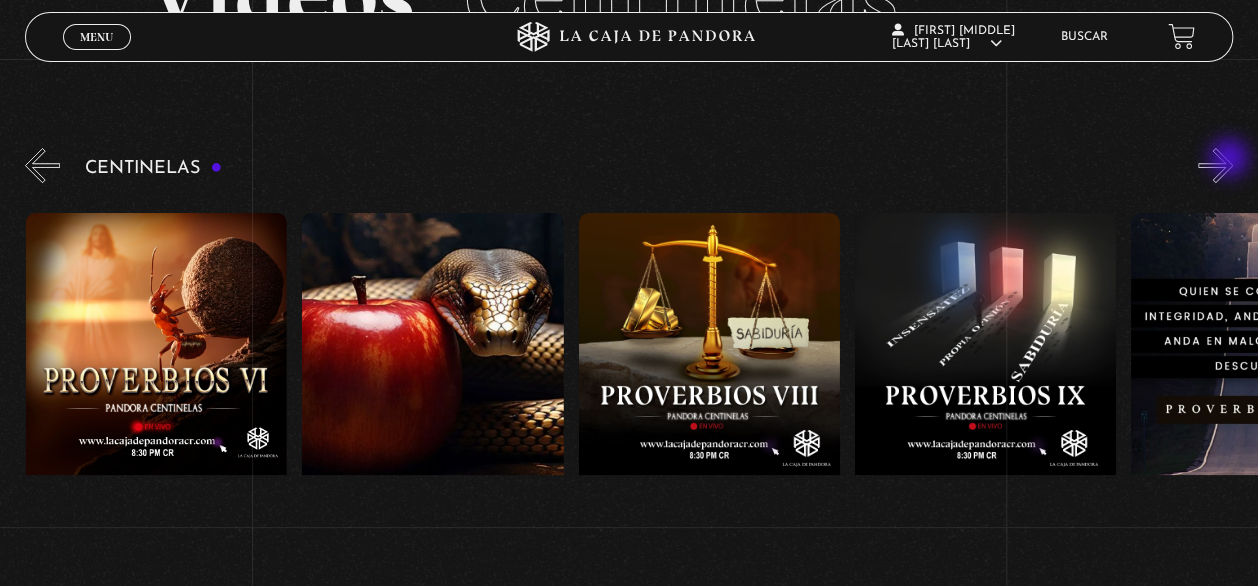 click on "»" at bounding box center (1215, 165) 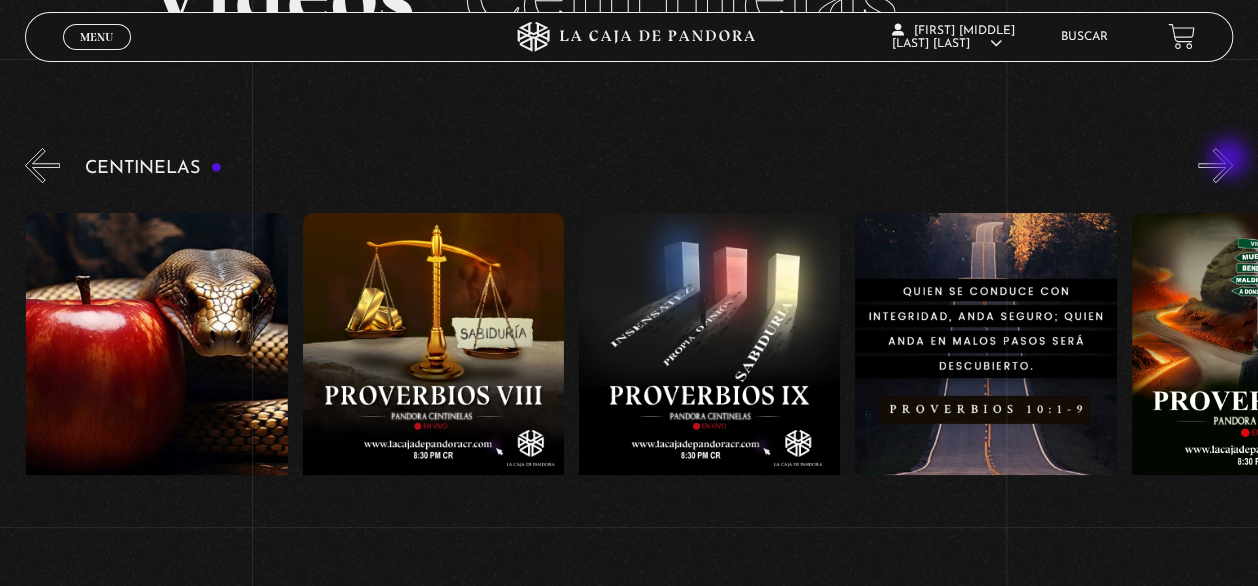 click on "»" at bounding box center (1215, 165) 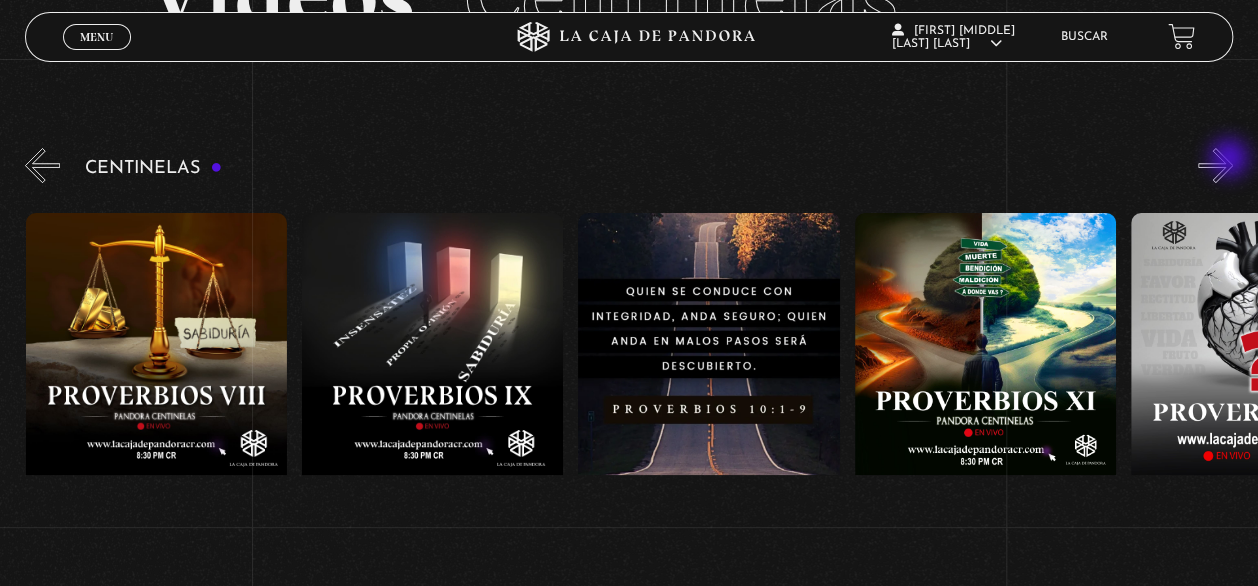 click on "»" at bounding box center (1215, 165) 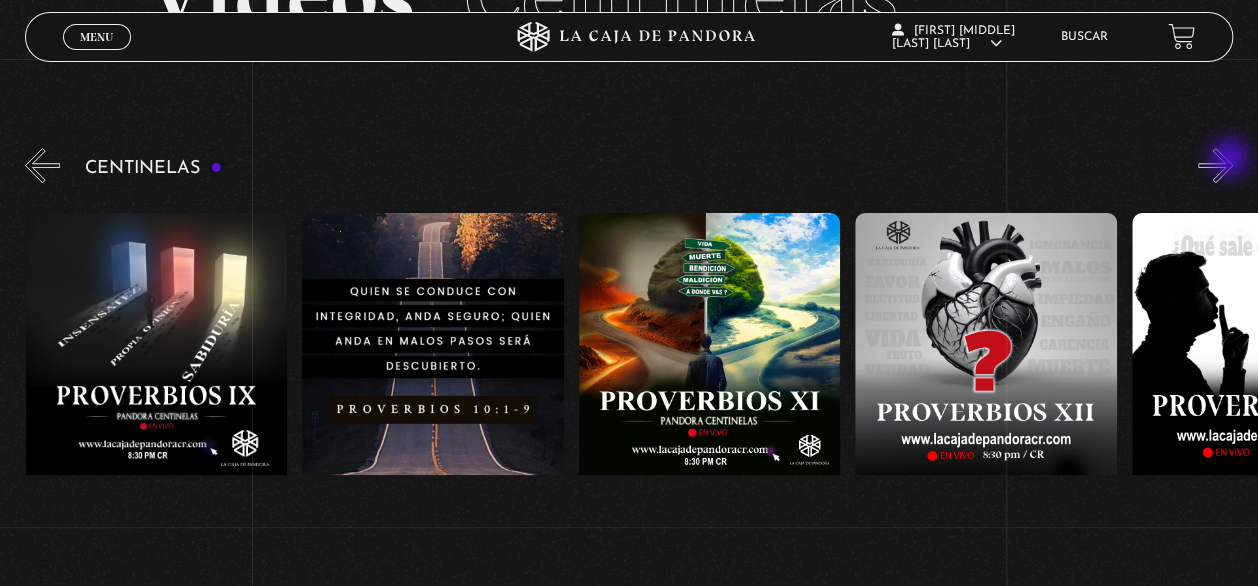 click on "»" at bounding box center (1215, 165) 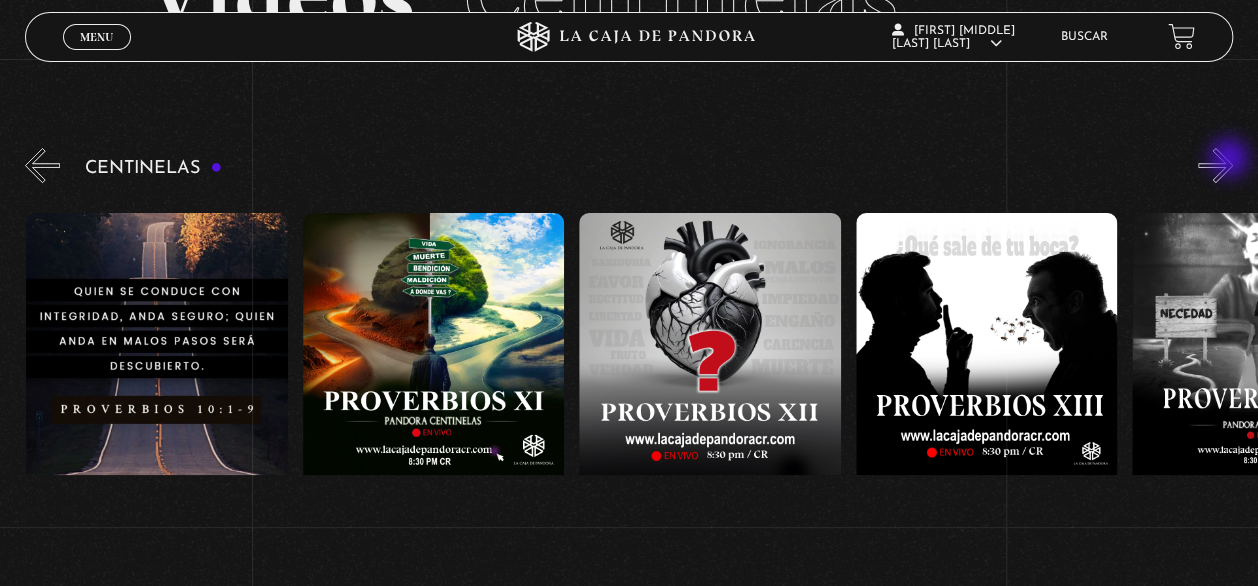 click on "»" at bounding box center (1215, 165) 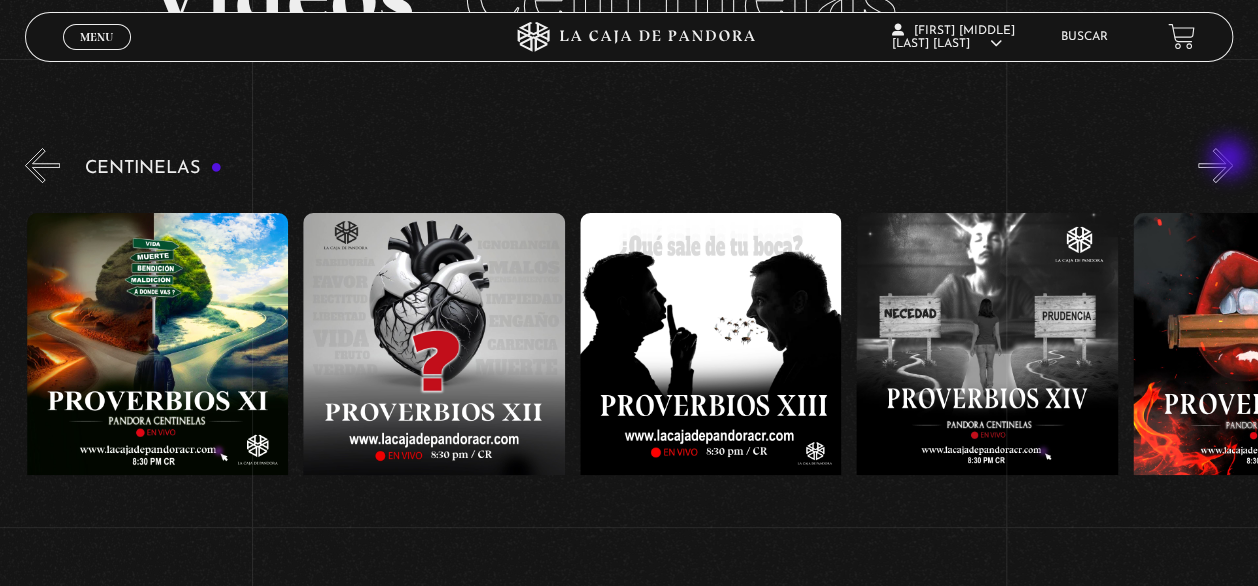 click on "»" at bounding box center [1215, 165] 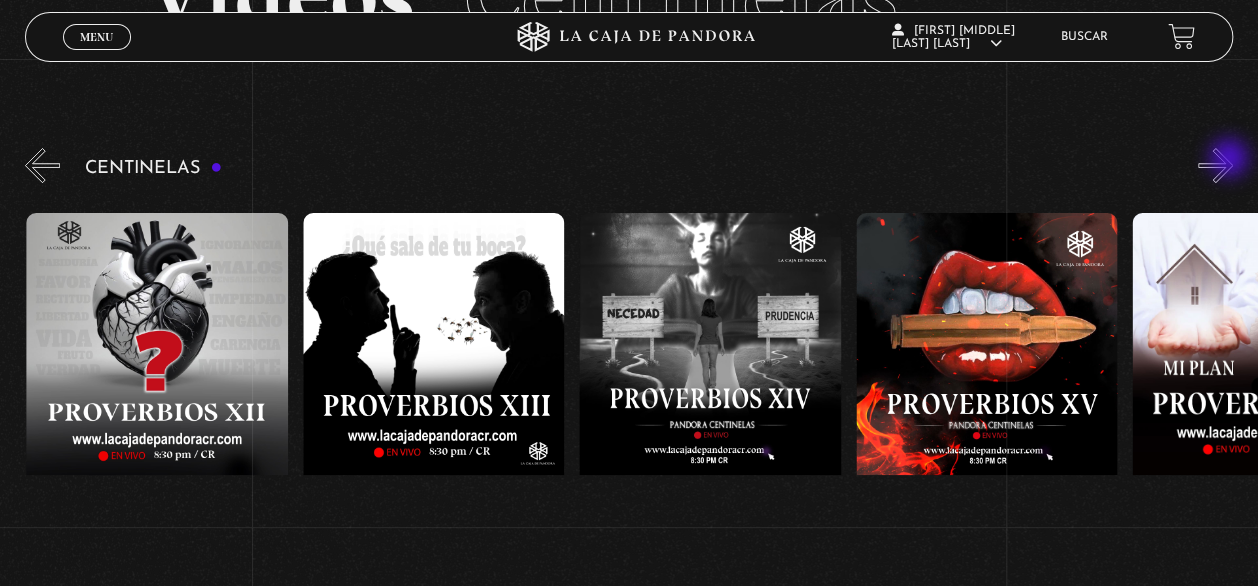 scroll, scrollTop: 0, scrollLeft: 3870, axis: horizontal 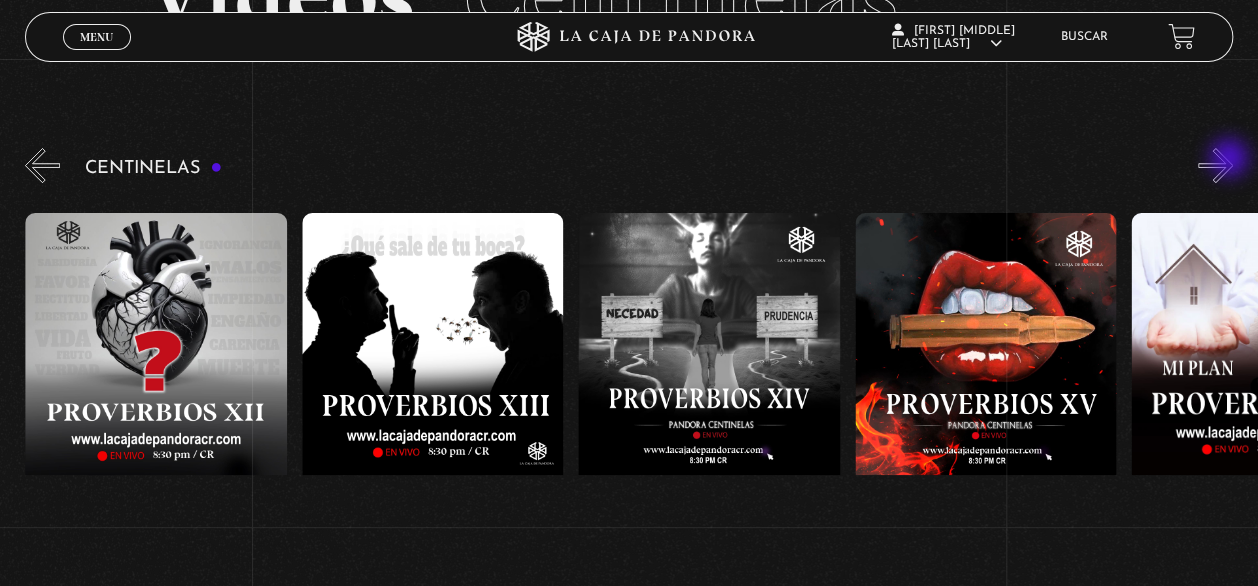 click on "»" at bounding box center (1215, 165) 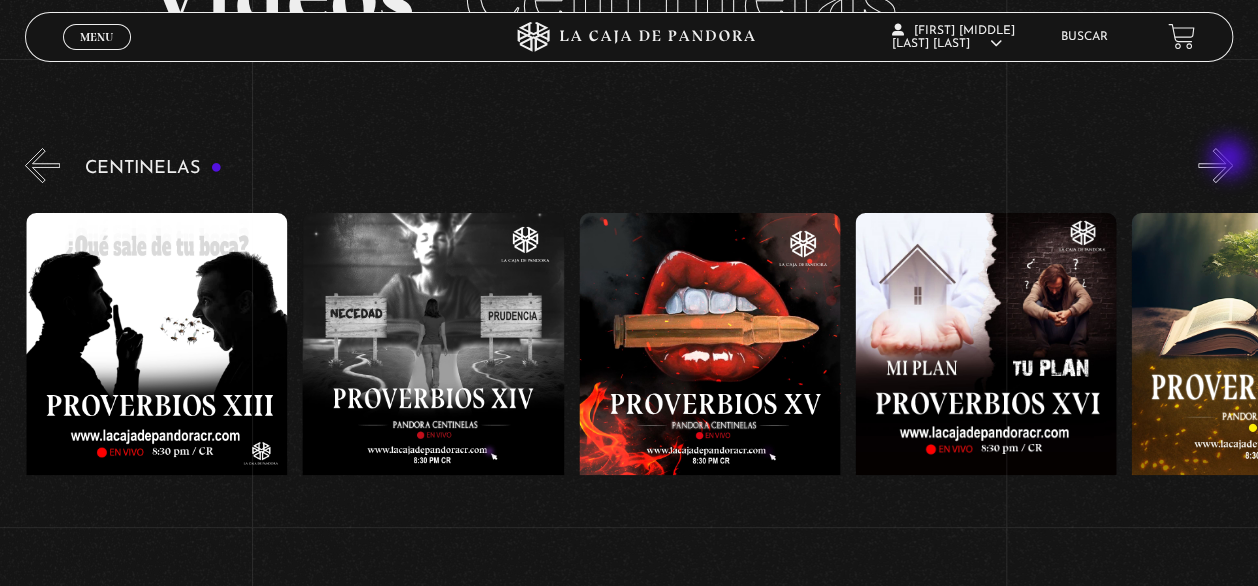 click on "»" at bounding box center (1215, 165) 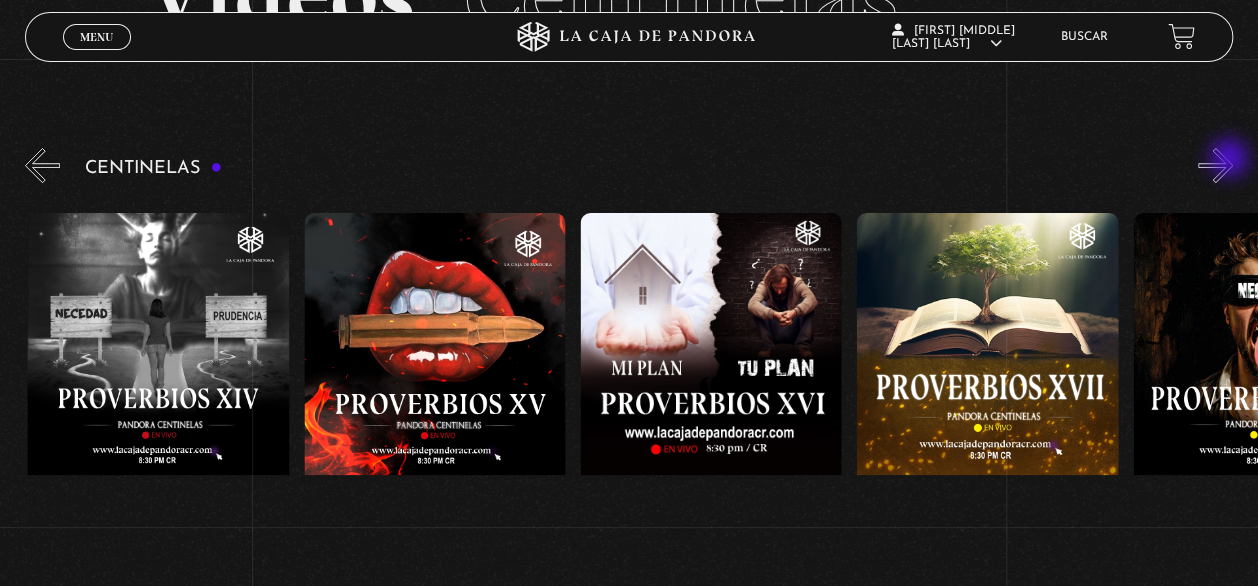 click on "»" at bounding box center (1215, 165) 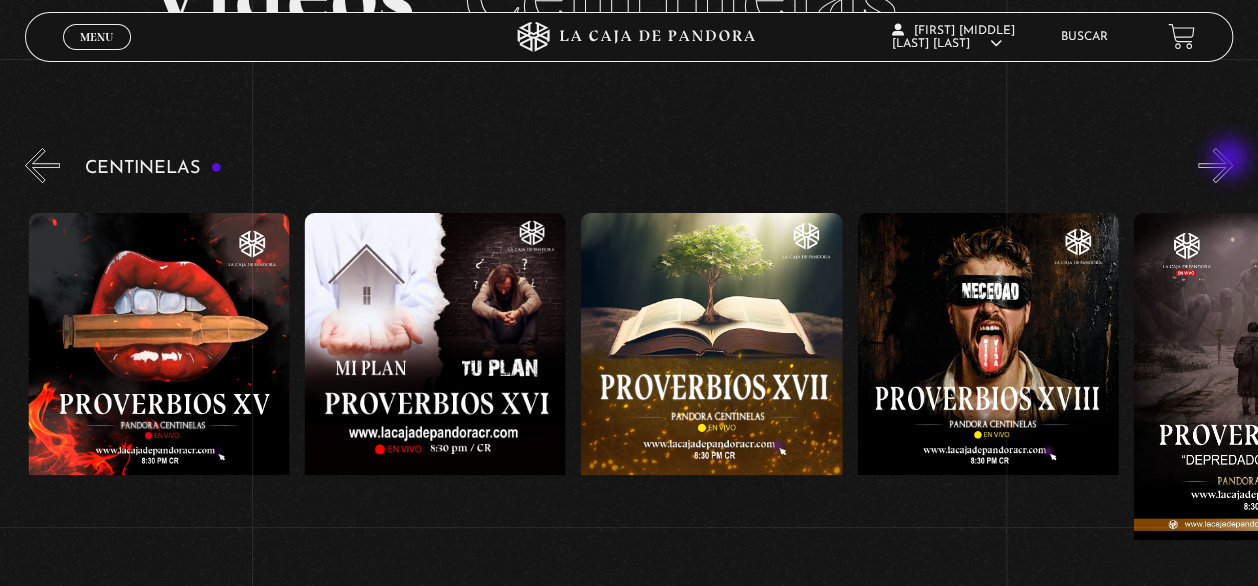 scroll, scrollTop: 0, scrollLeft: 4699, axis: horizontal 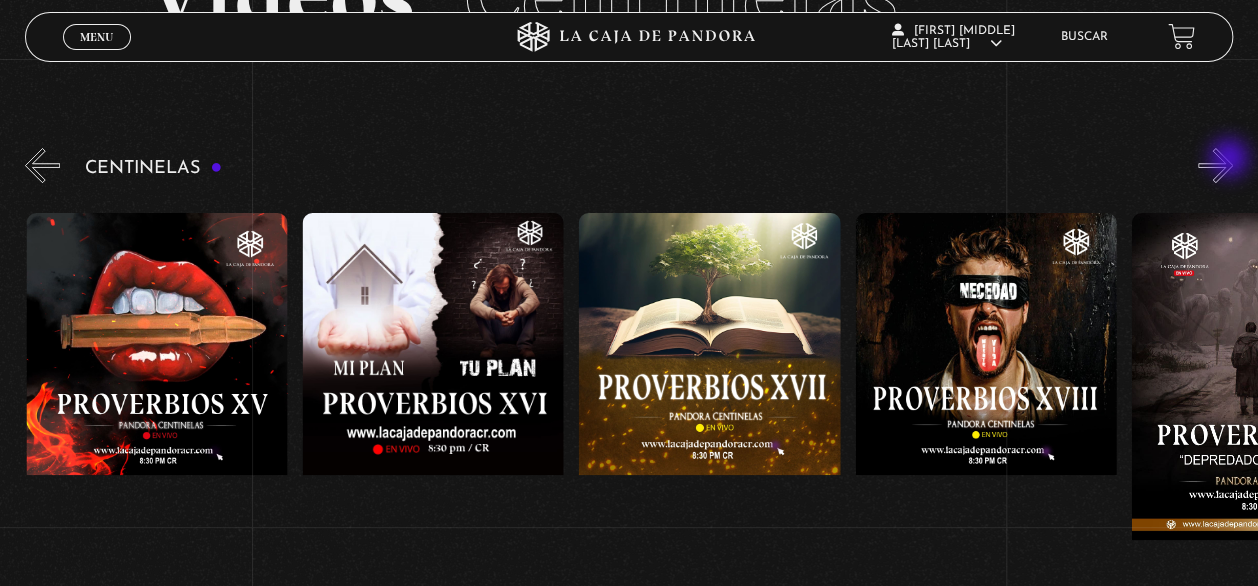 click on "»" at bounding box center [1215, 165] 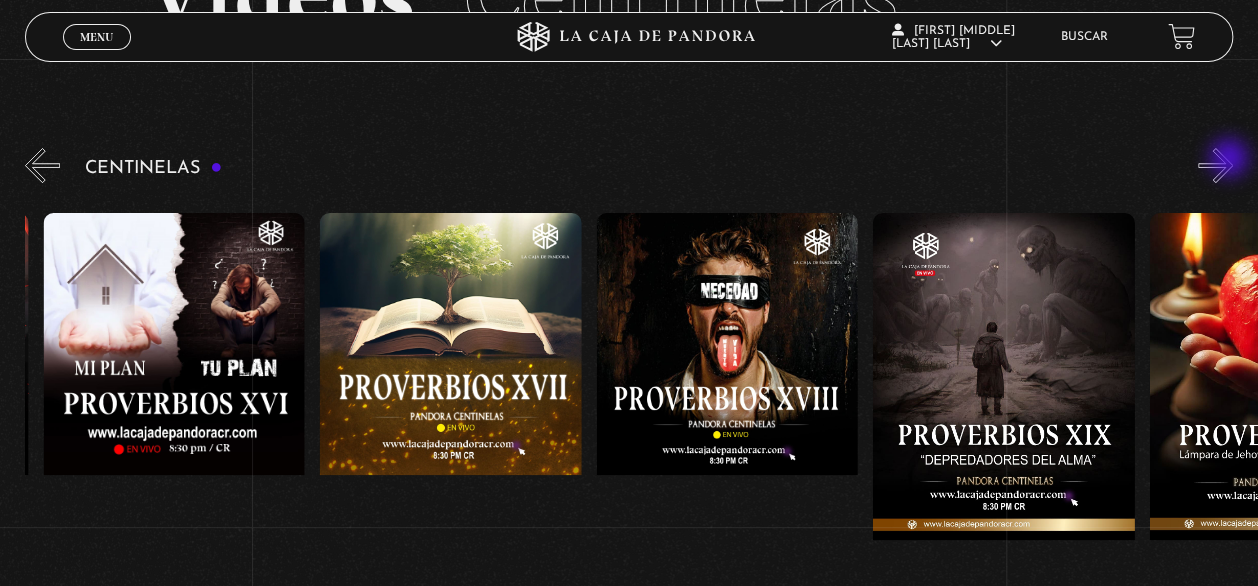 click on "»" at bounding box center [1215, 165] 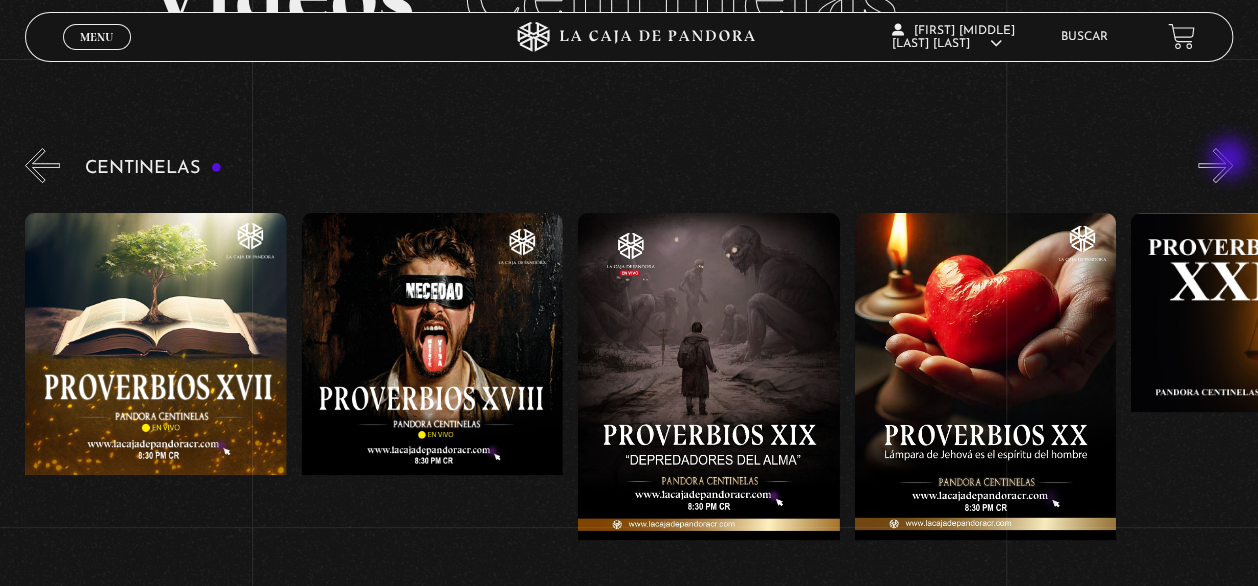 click on "»" at bounding box center (1215, 165) 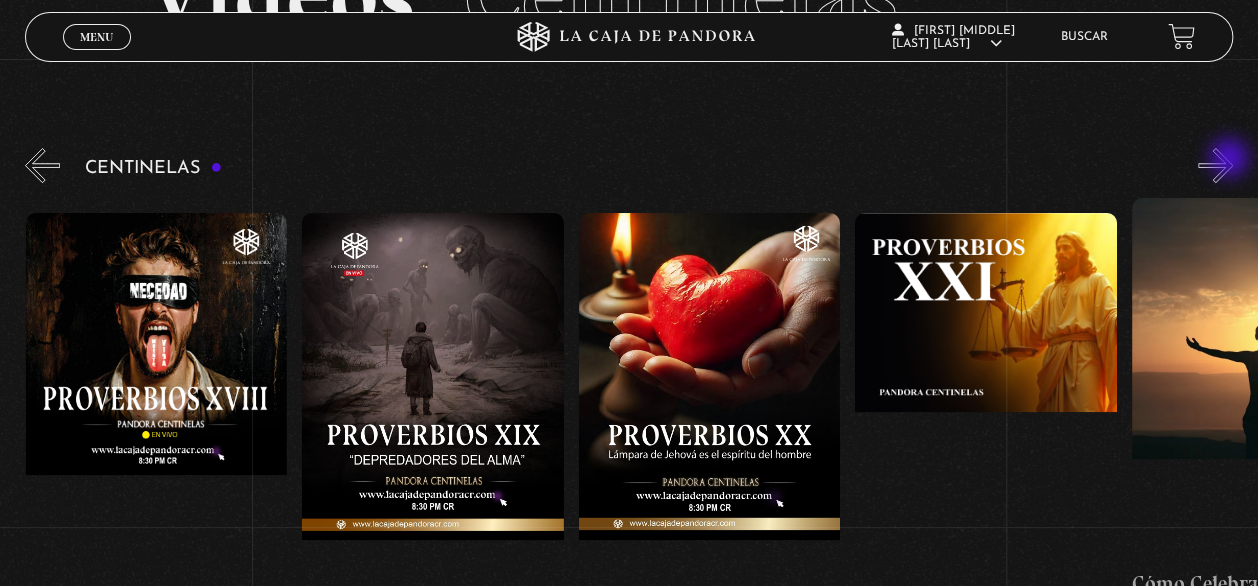 scroll, scrollTop: 0, scrollLeft: 5528, axis: horizontal 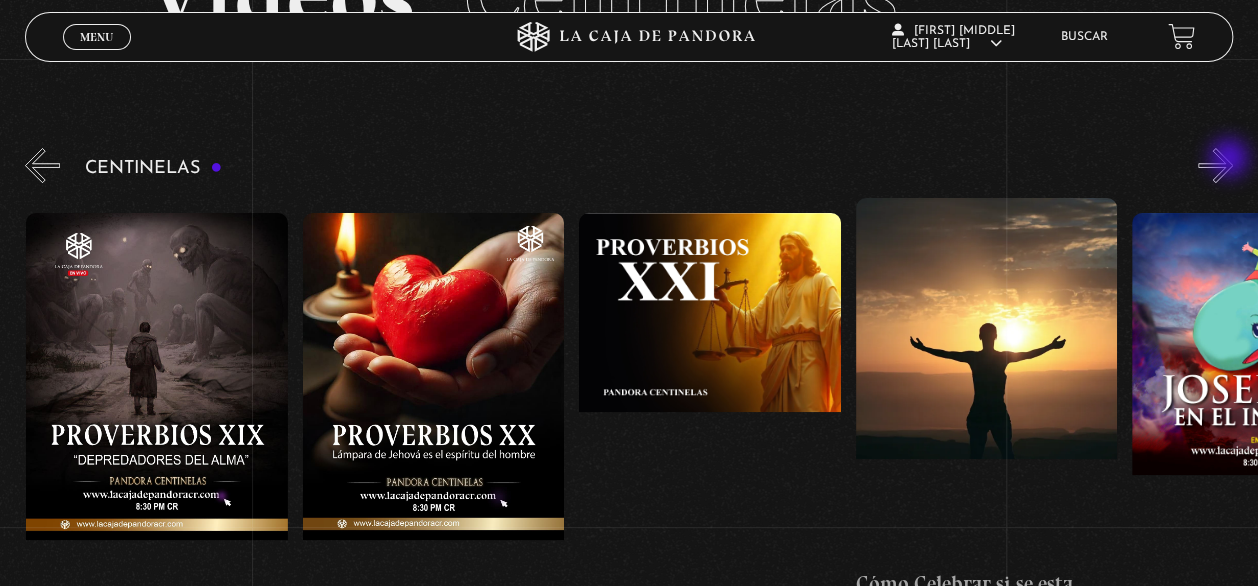click on "»" at bounding box center (1215, 165) 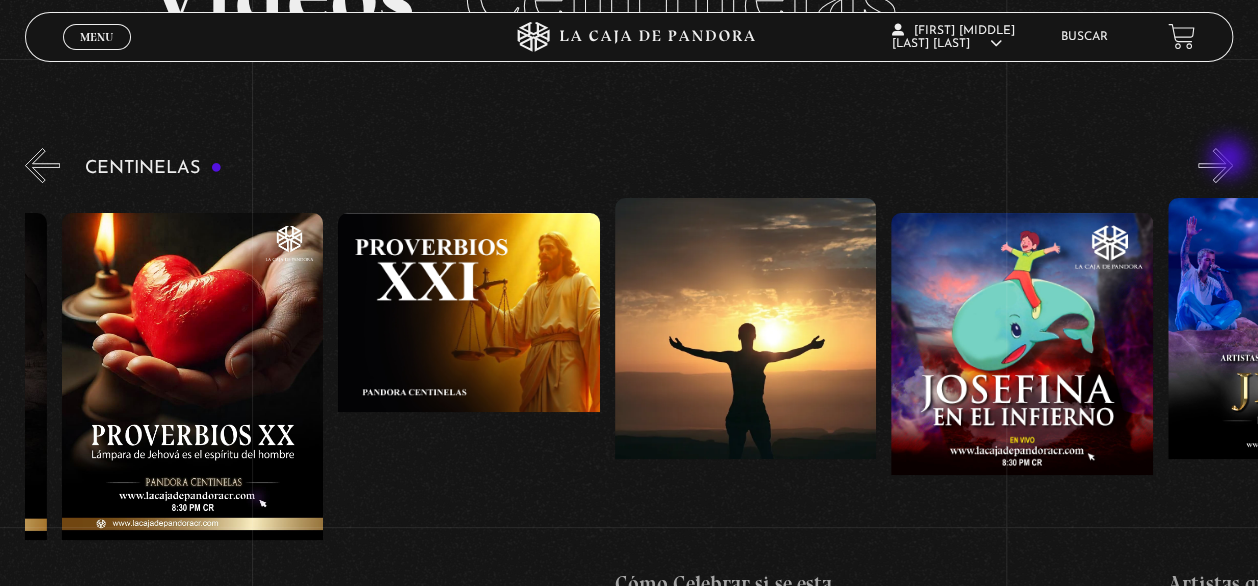 click on "»" at bounding box center (1215, 165) 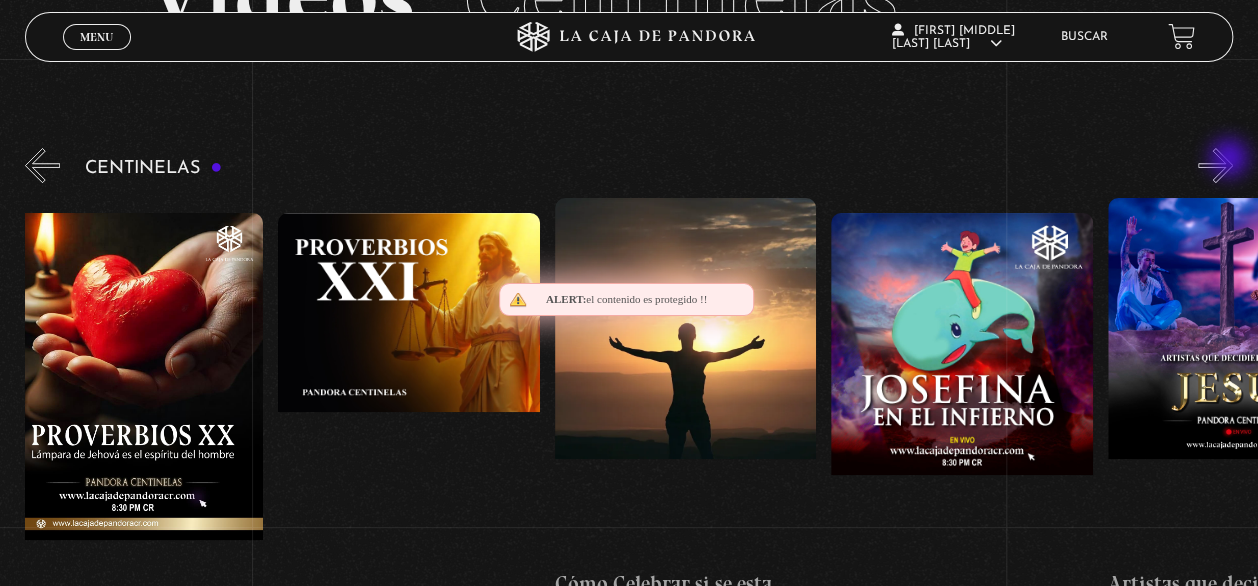 click on "»" at bounding box center (1215, 165) 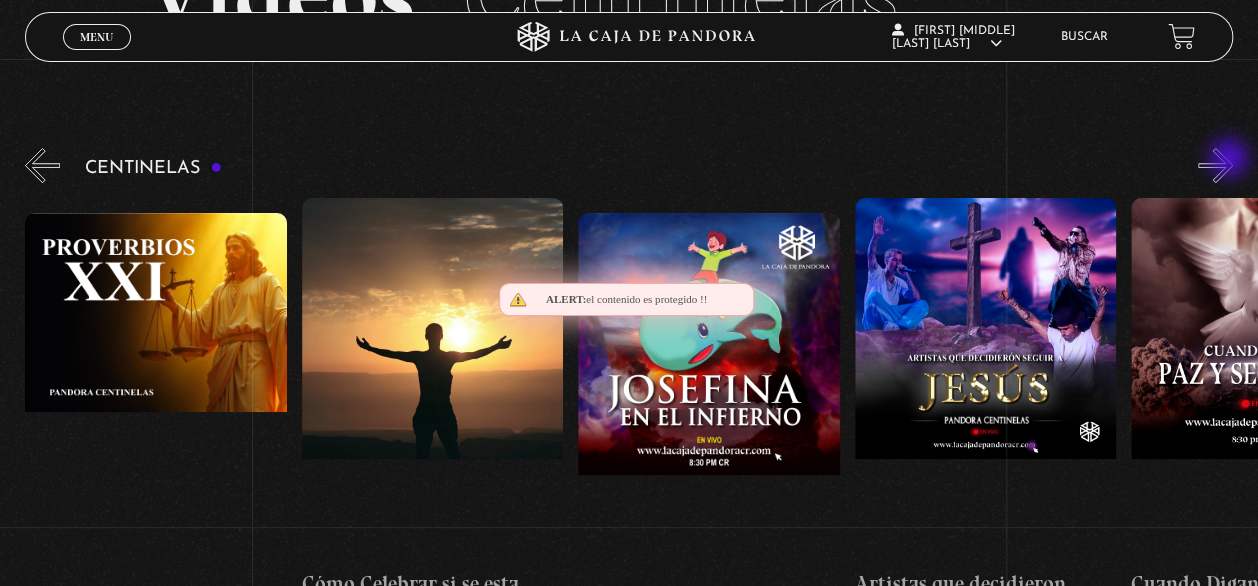 click on "»" at bounding box center (1215, 165) 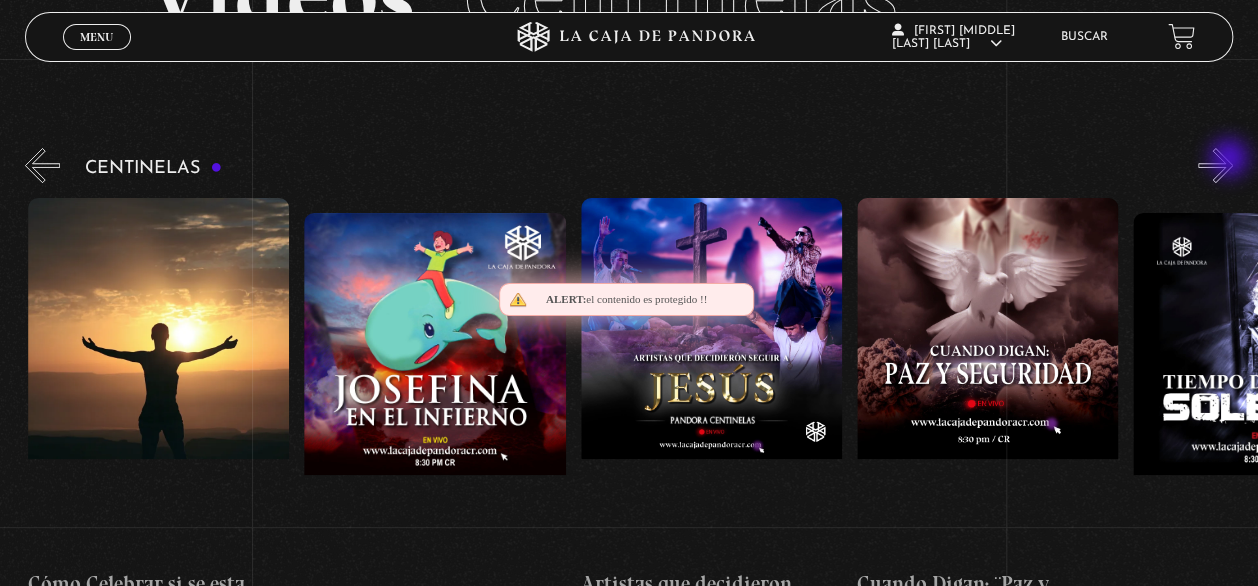 click on "»" at bounding box center [1215, 165] 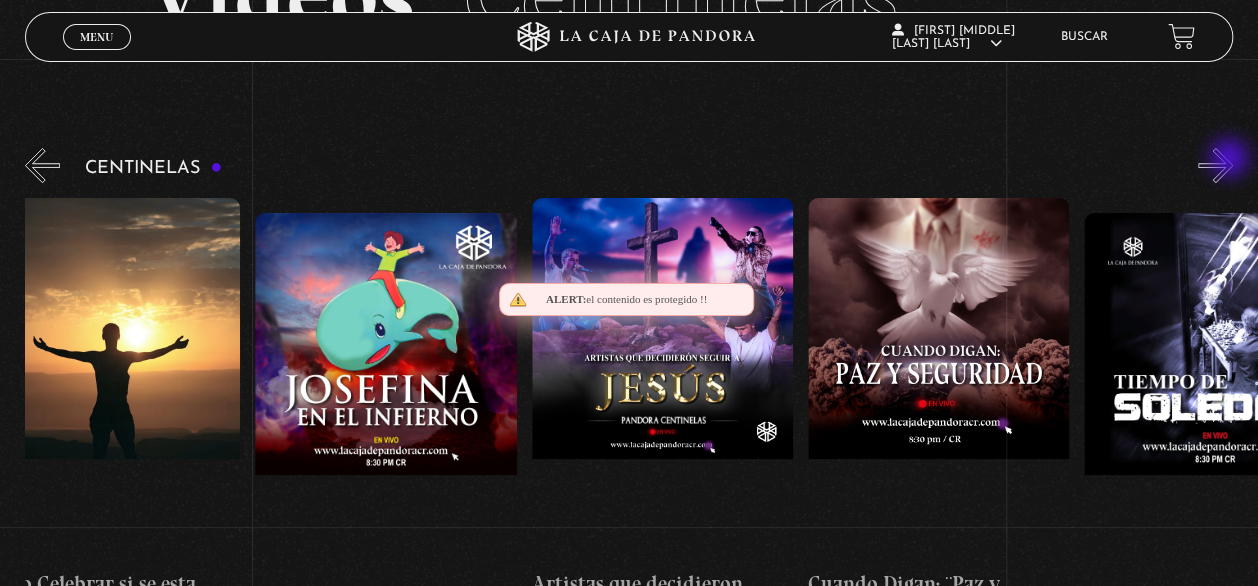 click on "»" at bounding box center (1215, 165) 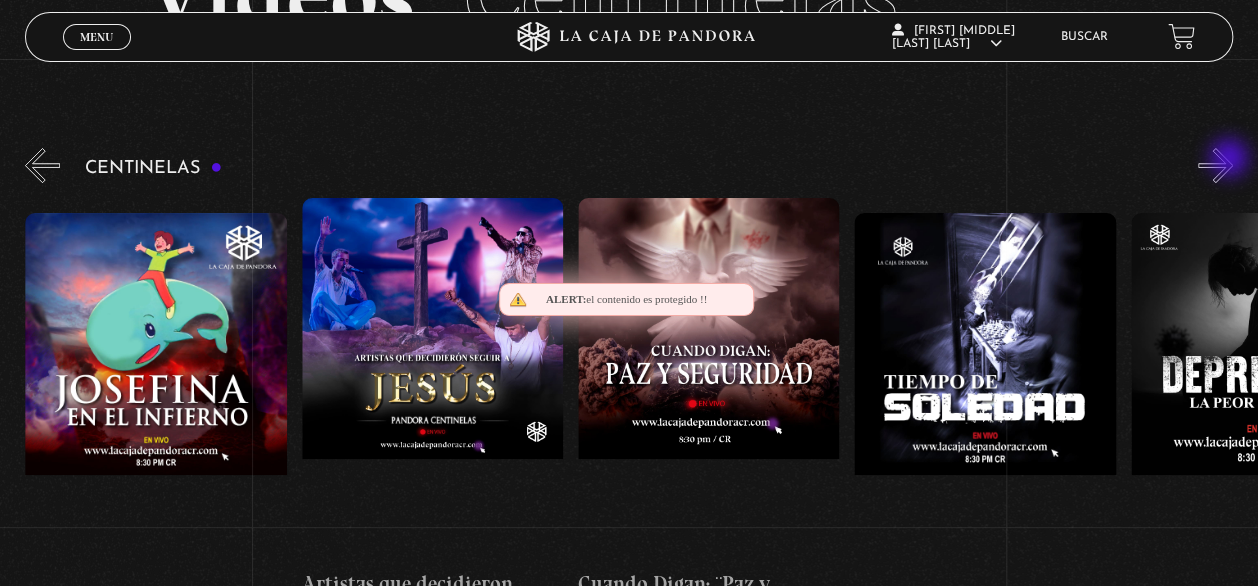 click on "»" at bounding box center [1215, 165] 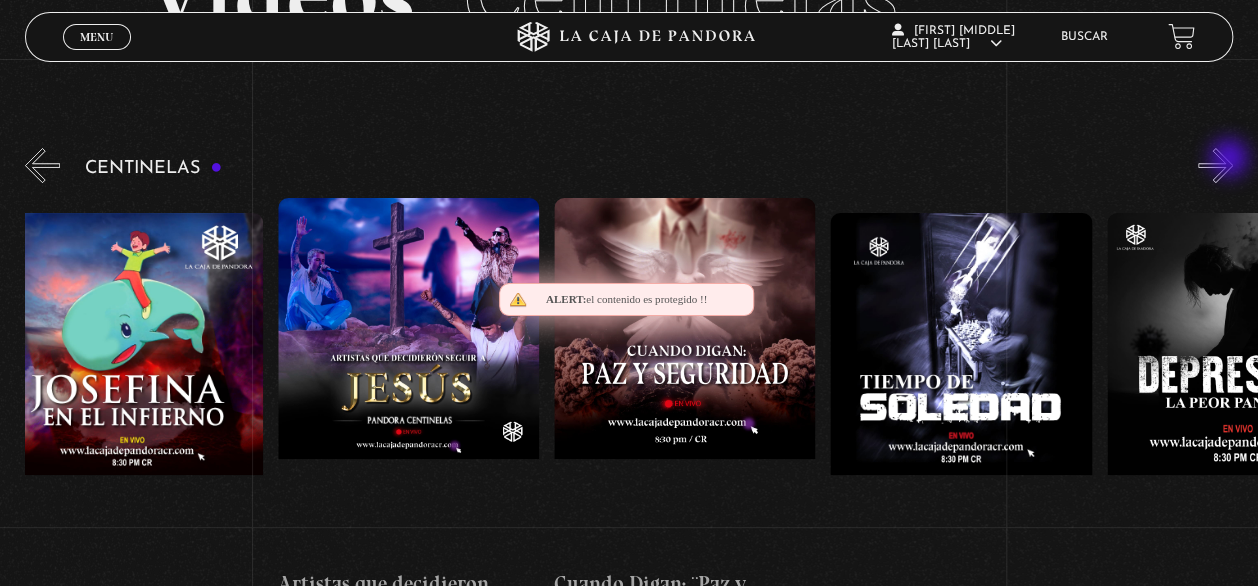 click on "»" at bounding box center (1215, 165) 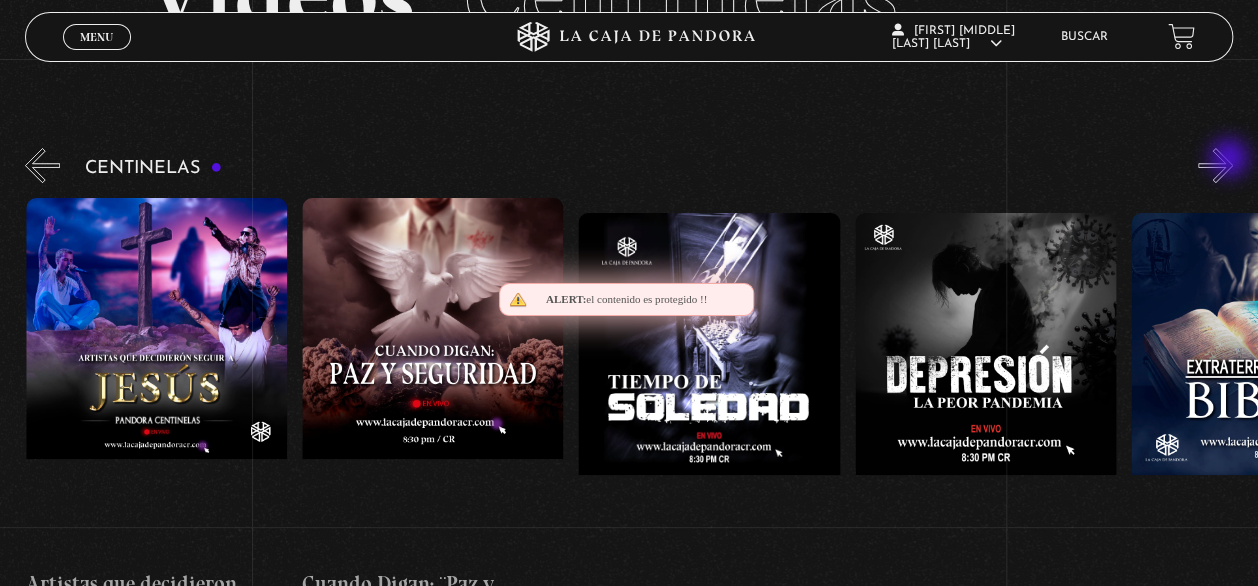 click on "»" at bounding box center [1215, 165] 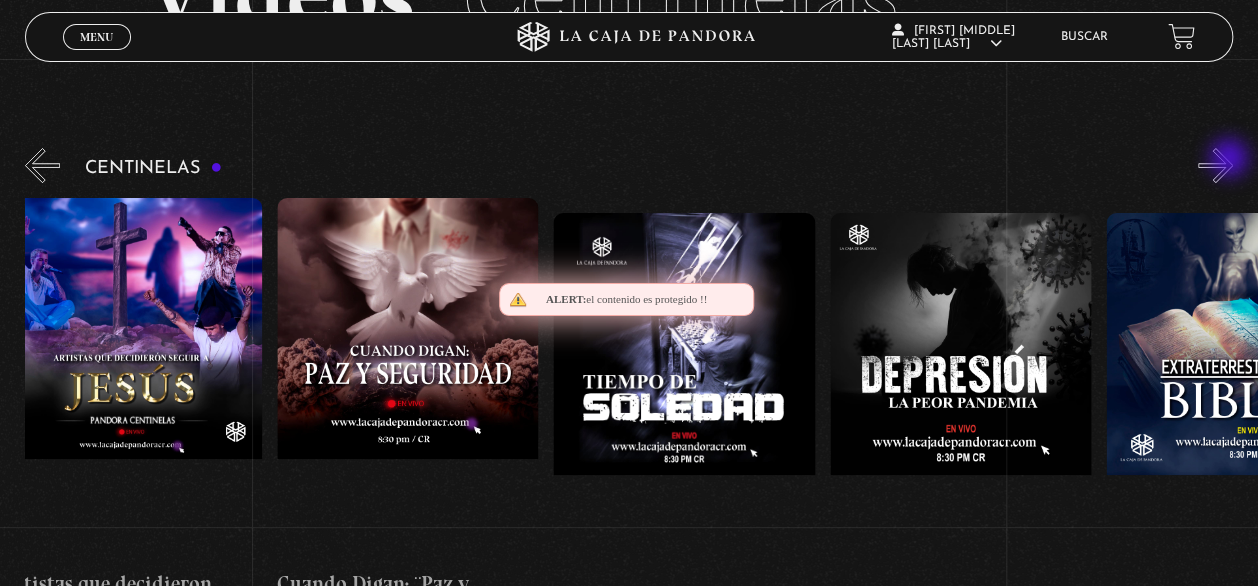 click on "»" at bounding box center [1215, 165] 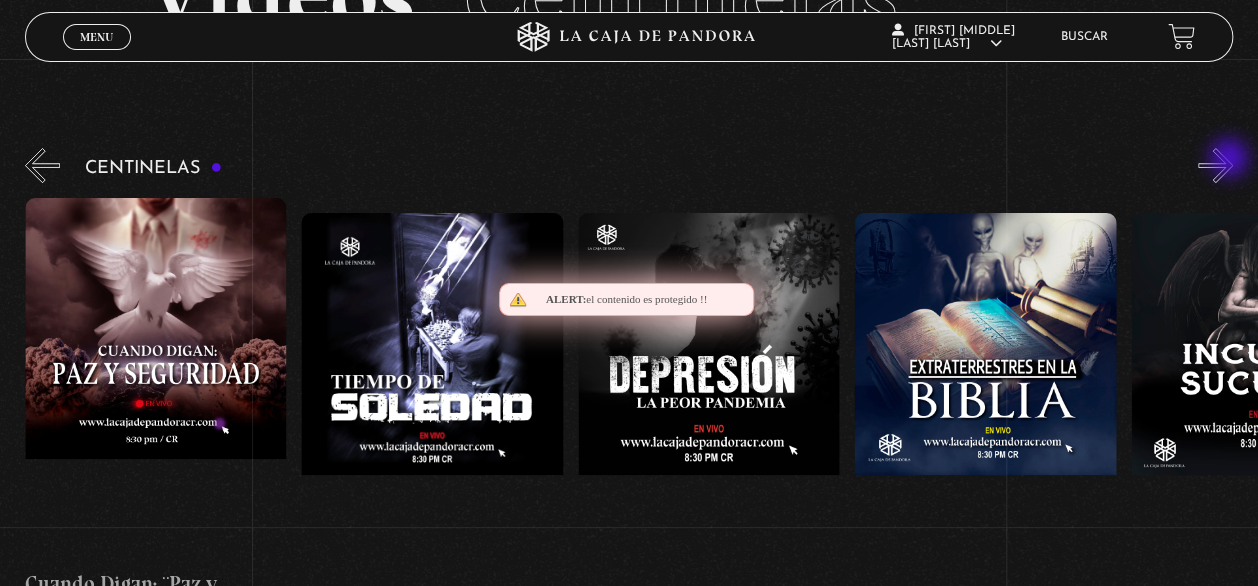 click on "»" at bounding box center (1215, 165) 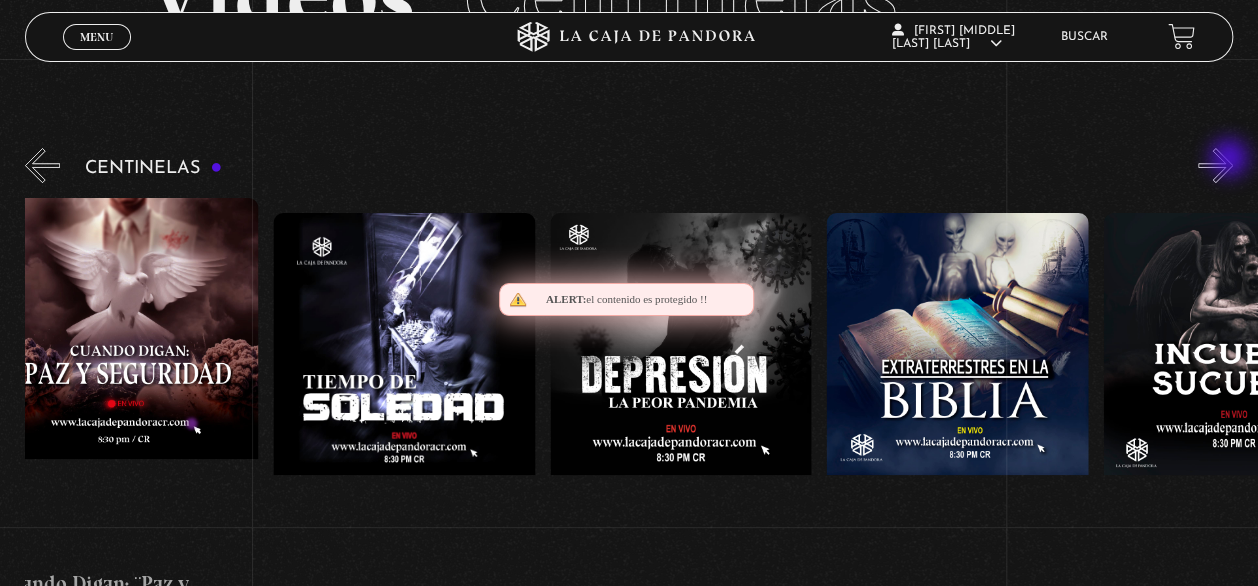 click on "»" at bounding box center [1215, 165] 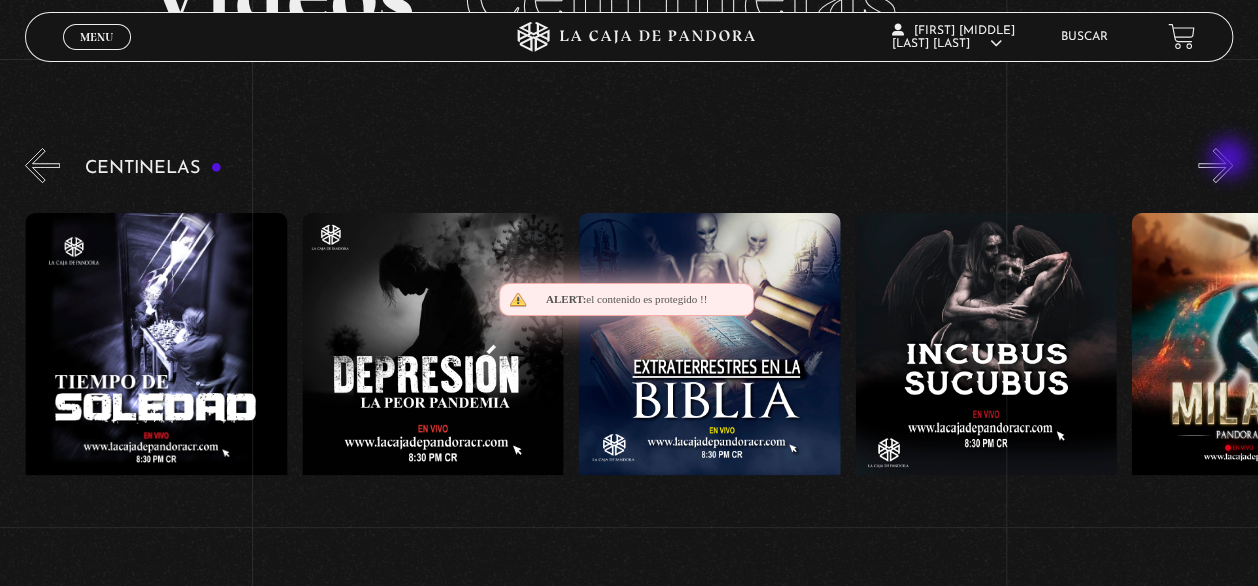 click on "»" at bounding box center (1215, 165) 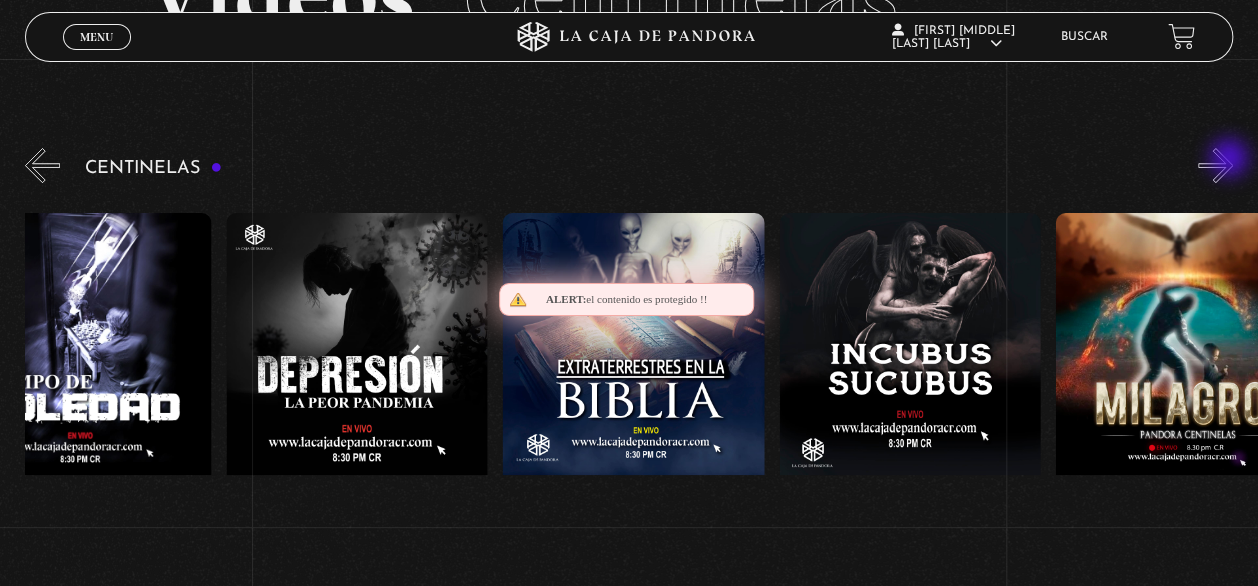 click on "»" at bounding box center [1215, 165] 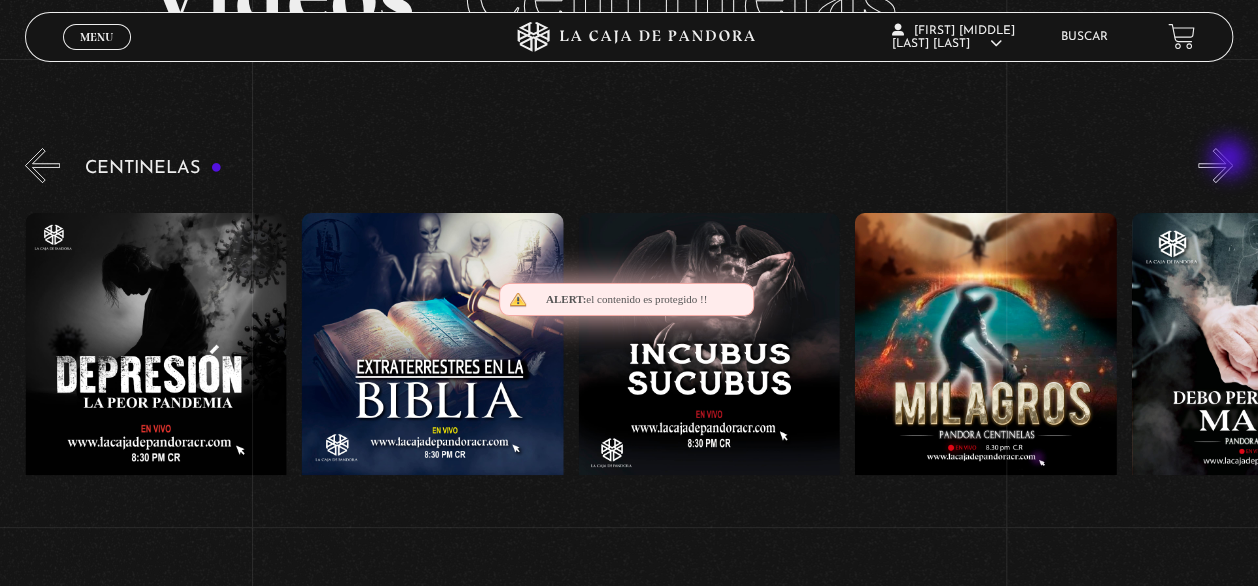 click on "»" at bounding box center [1215, 165] 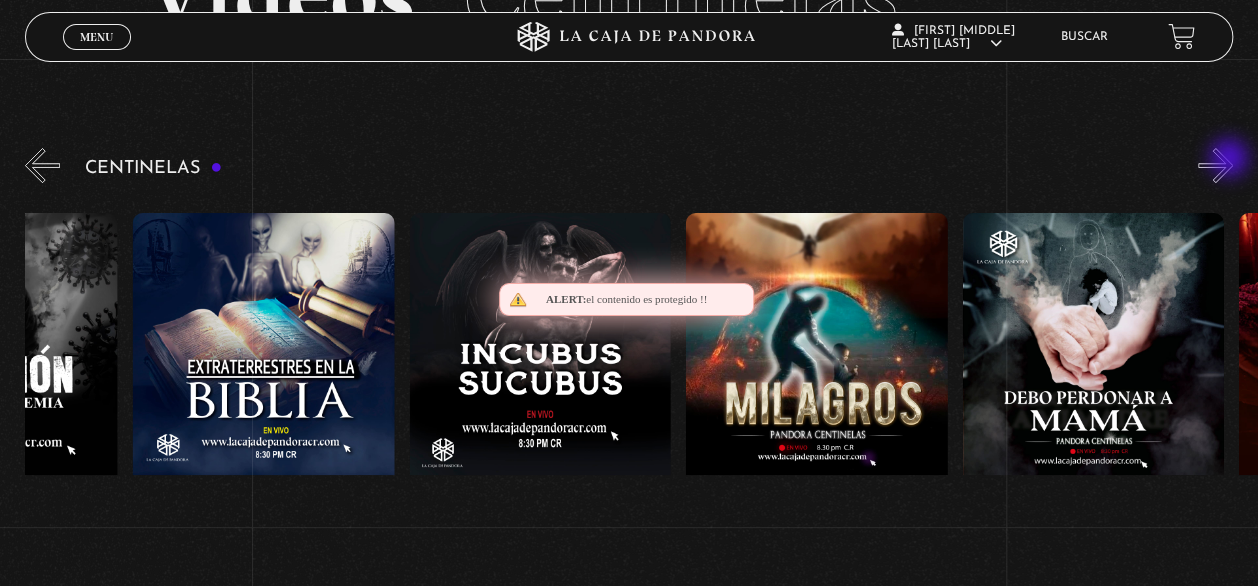click on "»" at bounding box center (1215, 165) 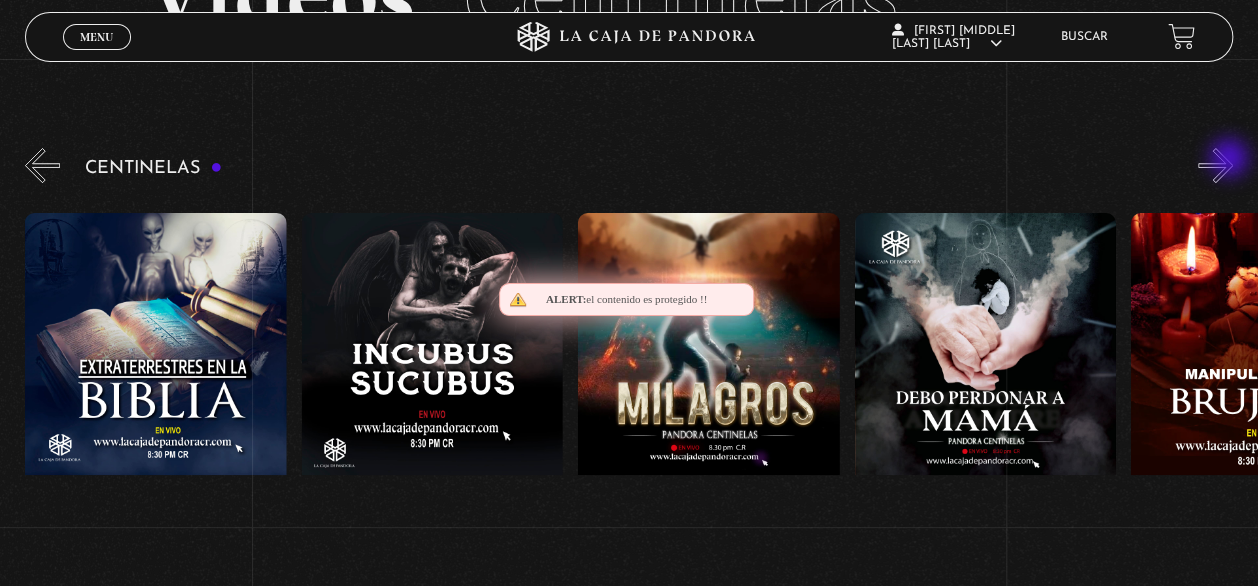 click on "»" at bounding box center (1215, 165) 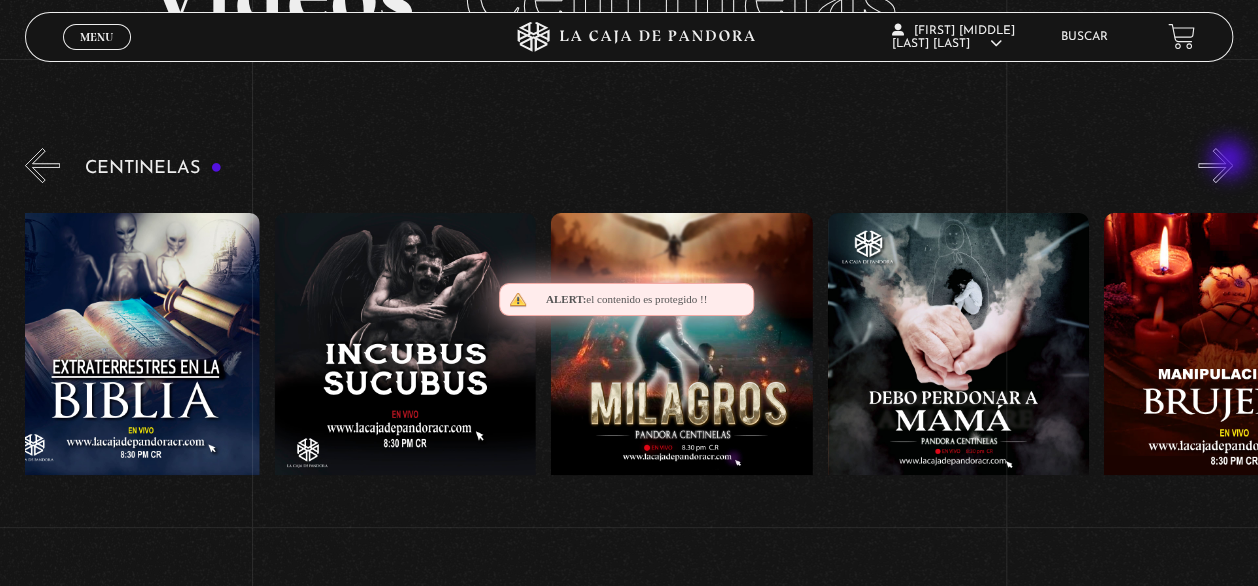 click on "»" at bounding box center [1215, 165] 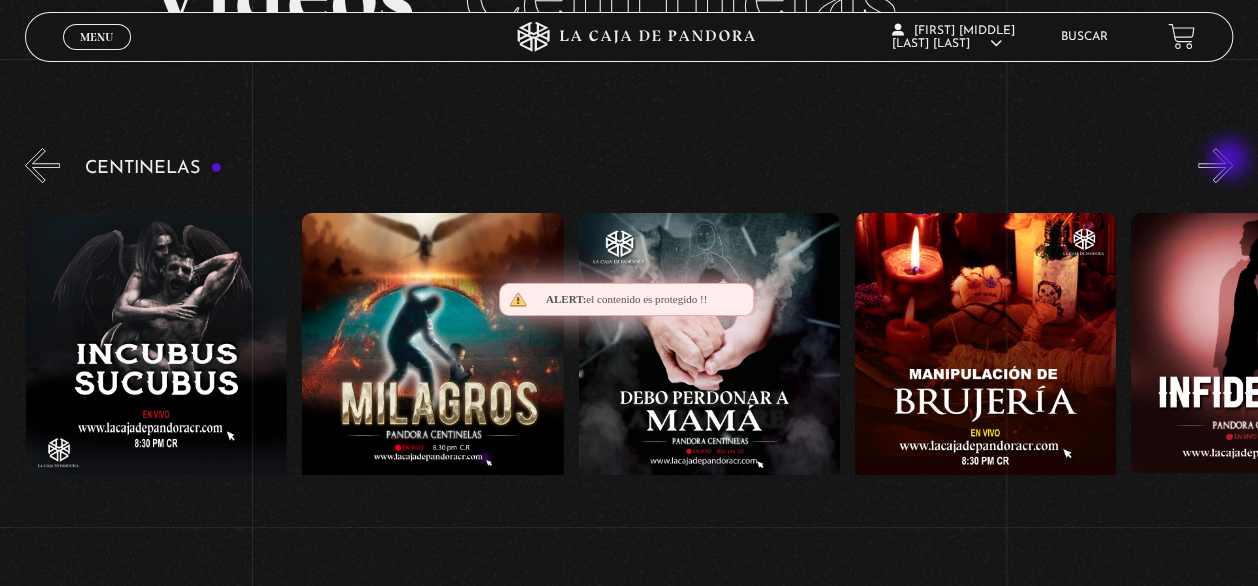 click on "»" at bounding box center [1215, 165] 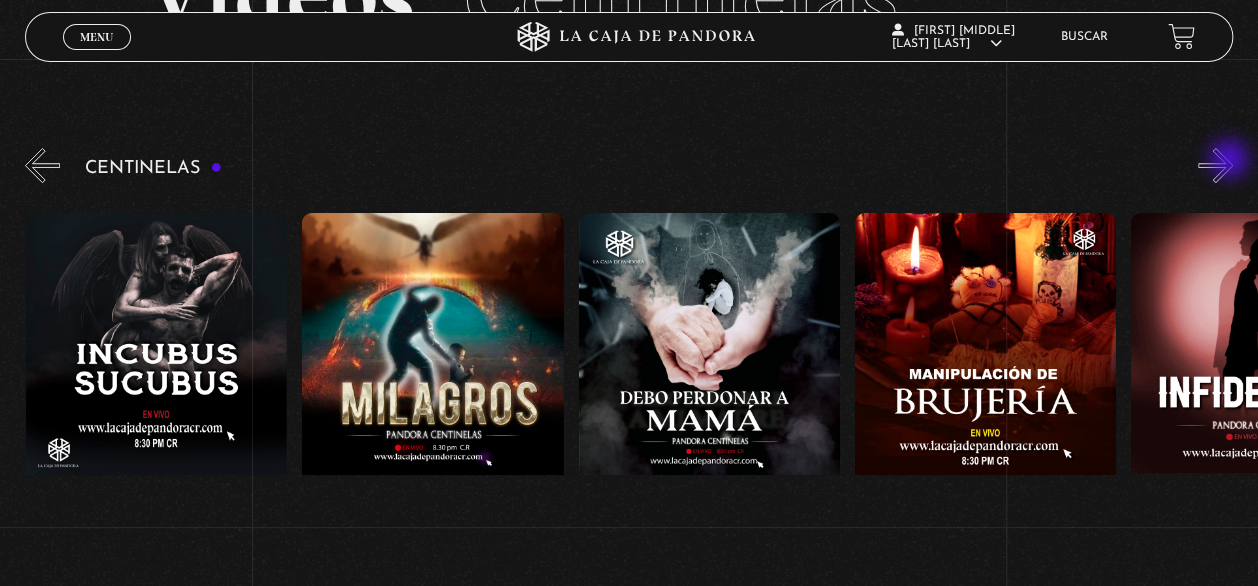 scroll, scrollTop: 0, scrollLeft: 8846, axis: horizontal 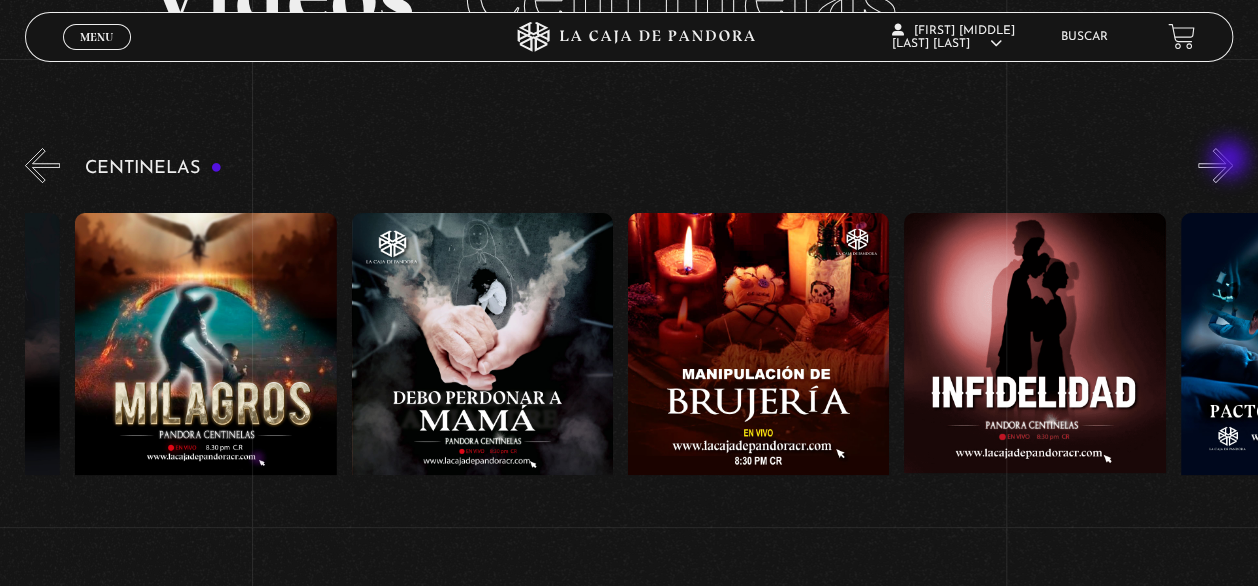 click on "»" at bounding box center [1215, 165] 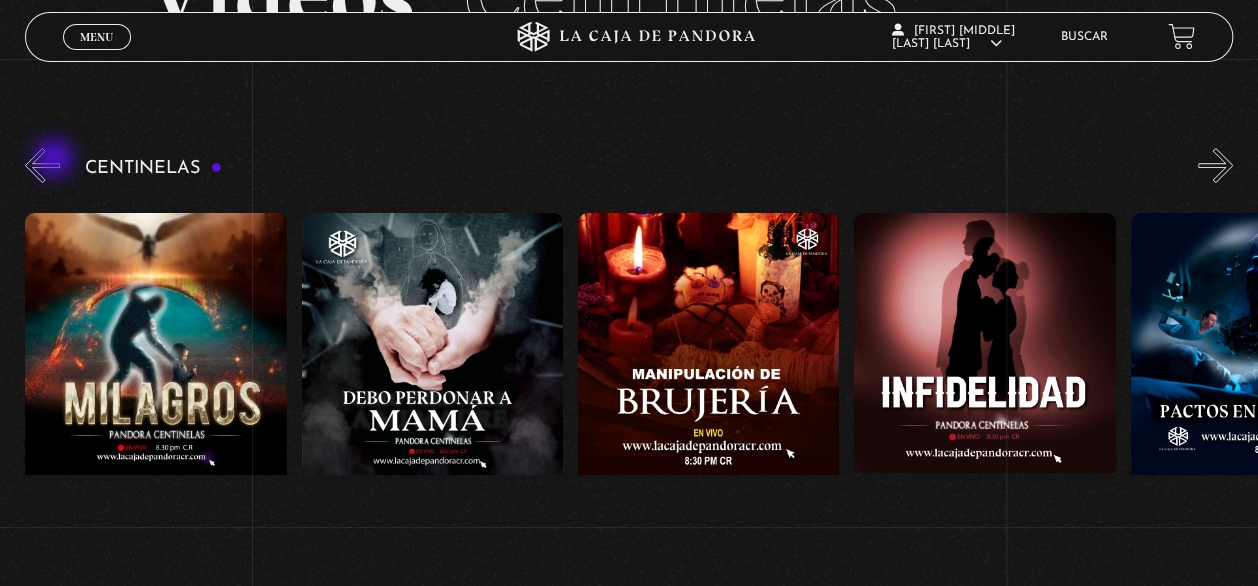 click on "«" at bounding box center [42, 165] 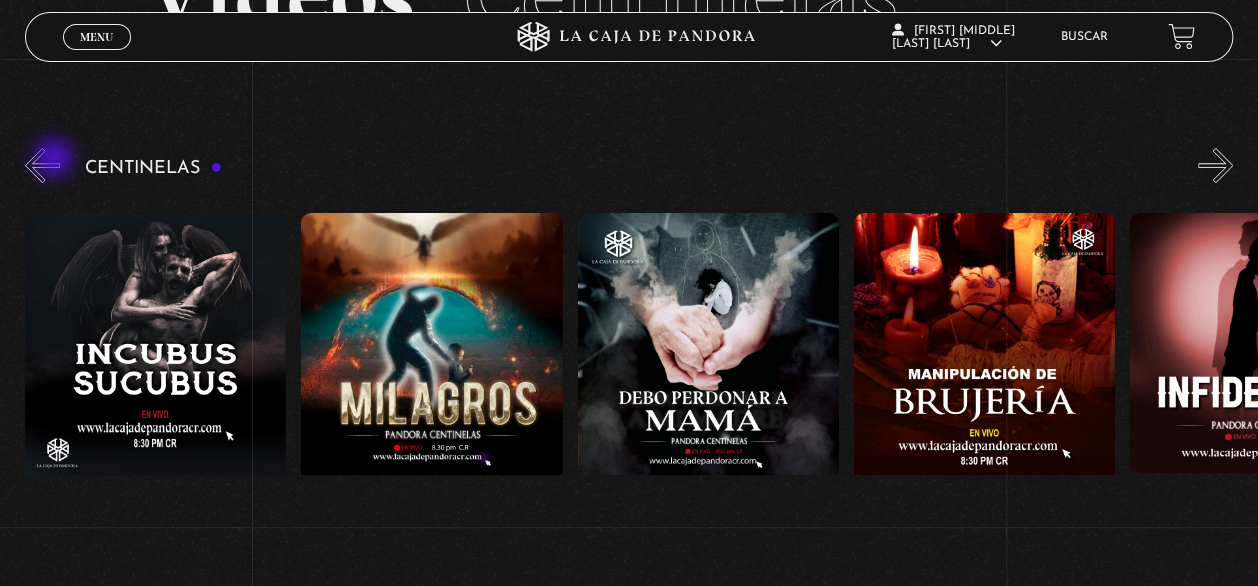 scroll, scrollTop: 0, scrollLeft: 8569, axis: horizontal 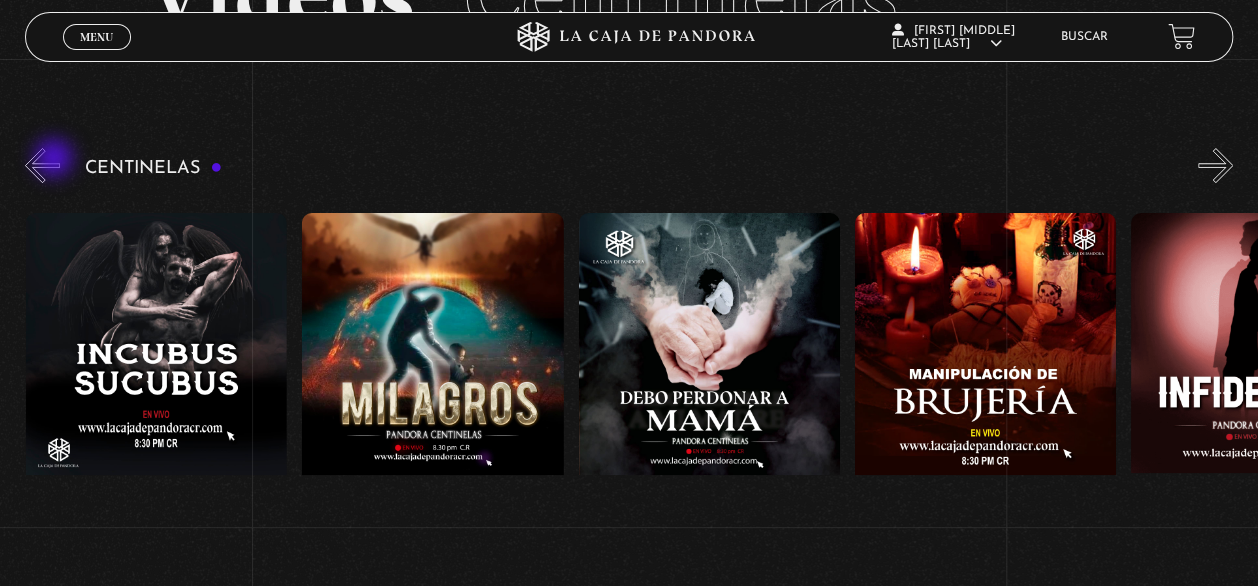 click on "«" at bounding box center (42, 165) 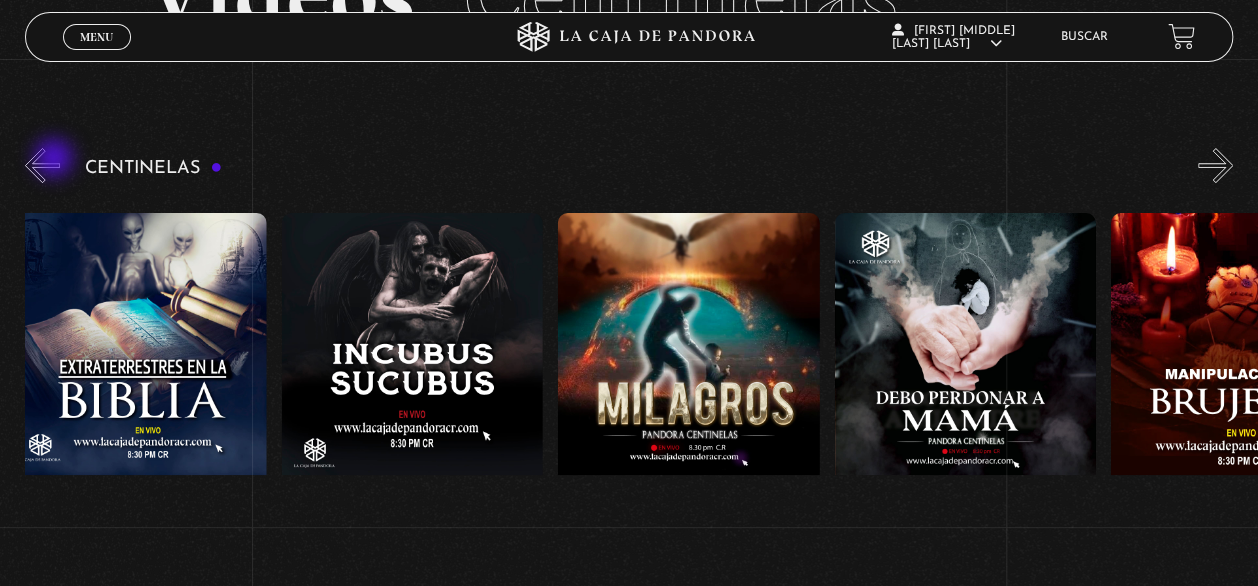 click on "«" at bounding box center (42, 165) 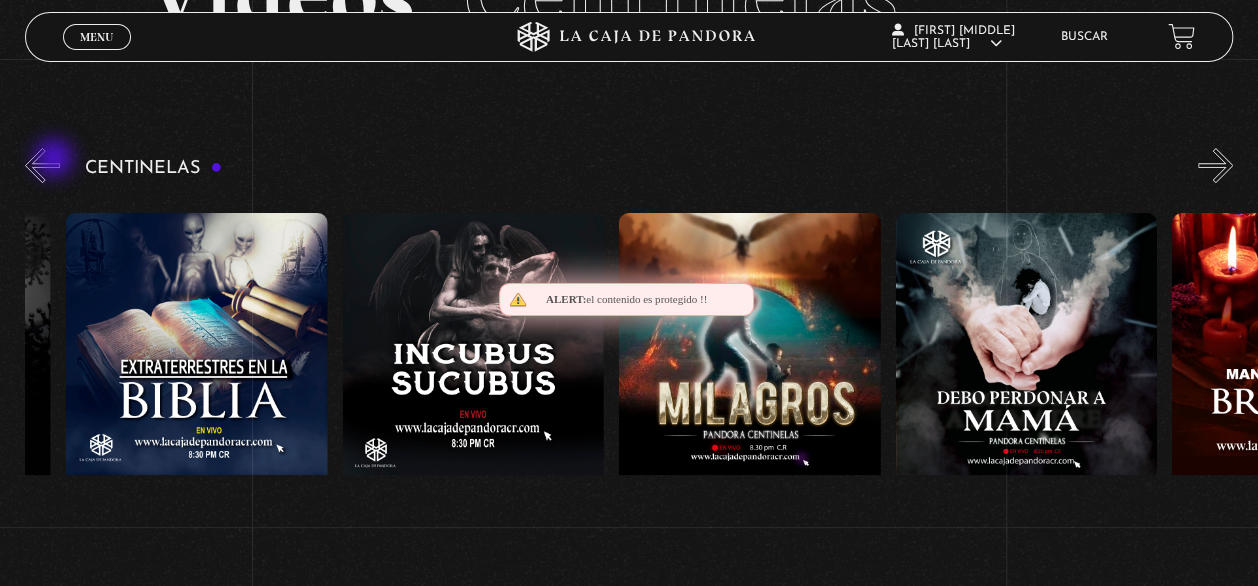 click on "«" at bounding box center (42, 165) 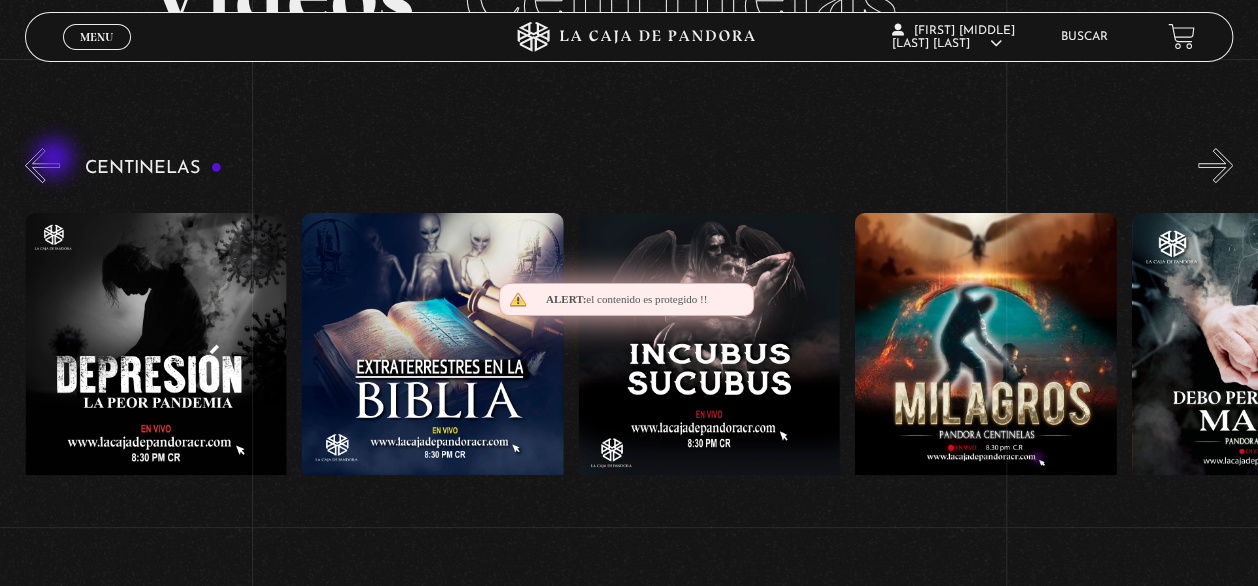 click on "«" at bounding box center [42, 165] 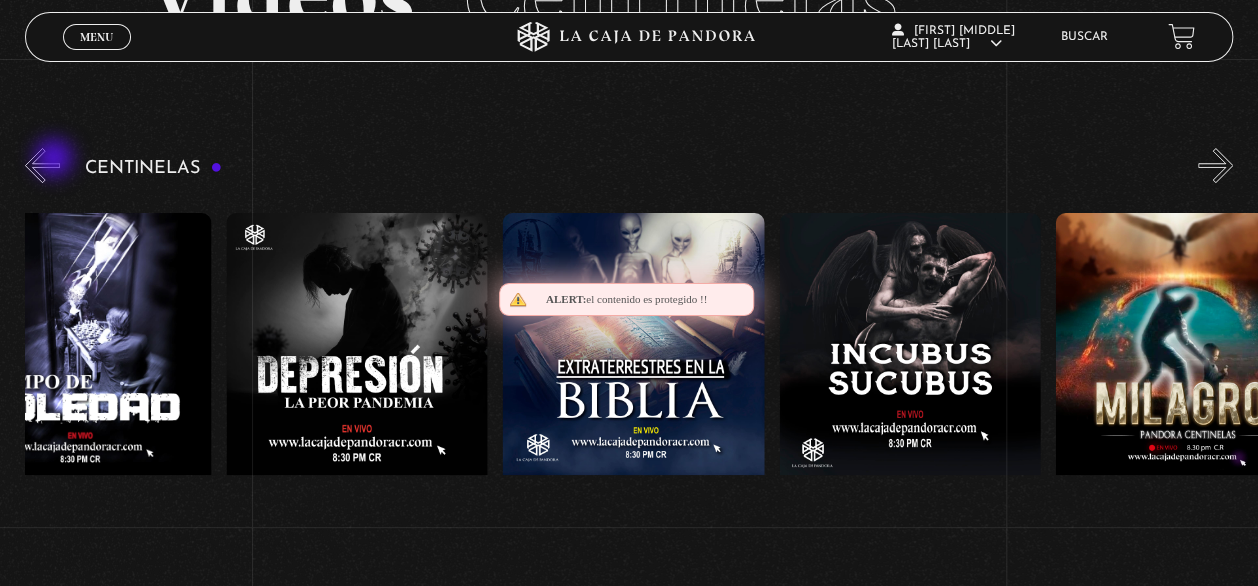 click on "«" at bounding box center [42, 165] 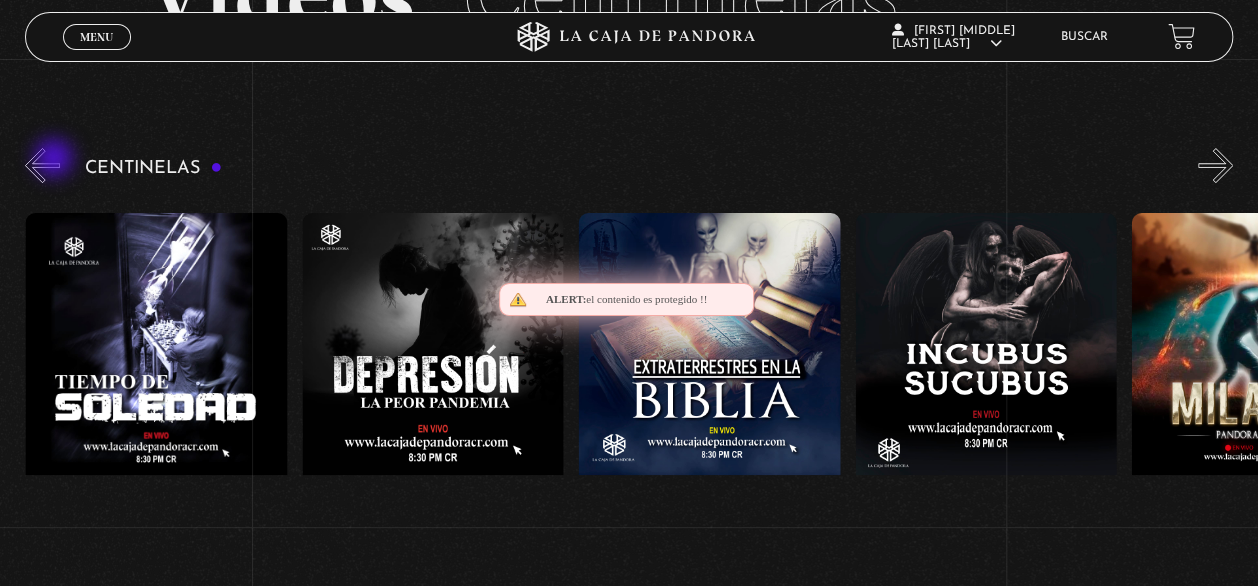 click on "«" at bounding box center [42, 165] 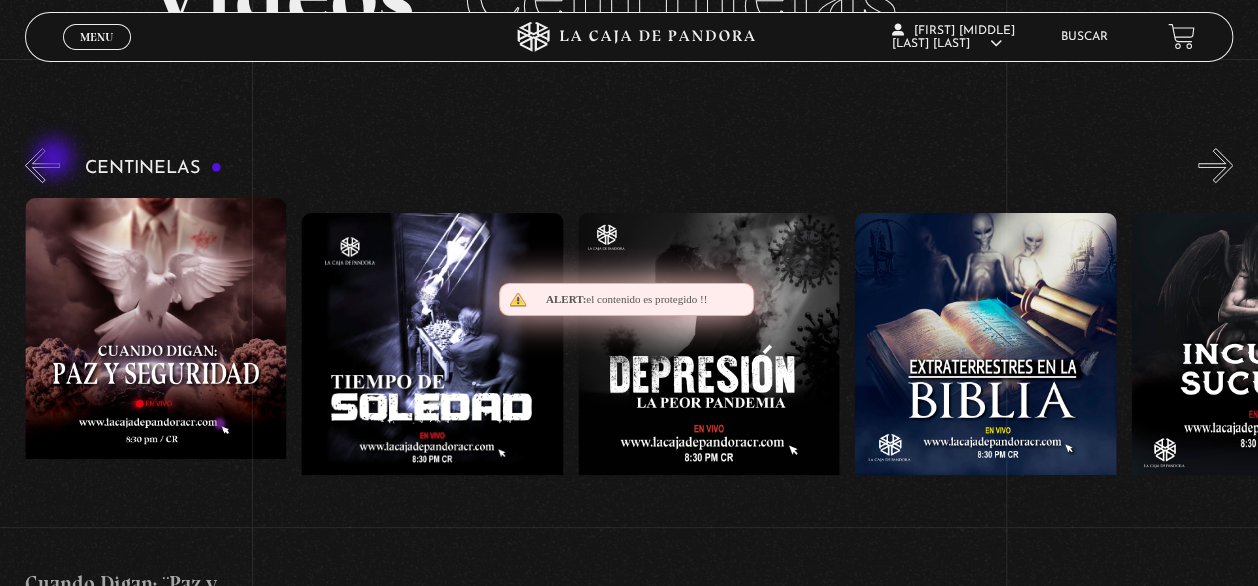 click on "«" at bounding box center [42, 165] 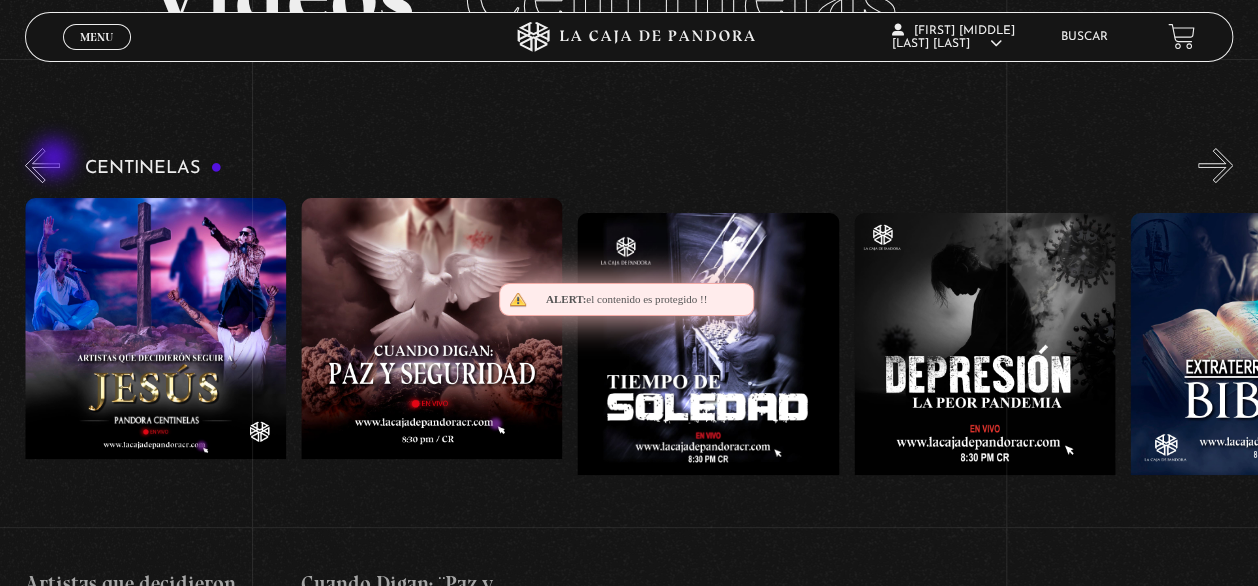 click on "«" at bounding box center (42, 165) 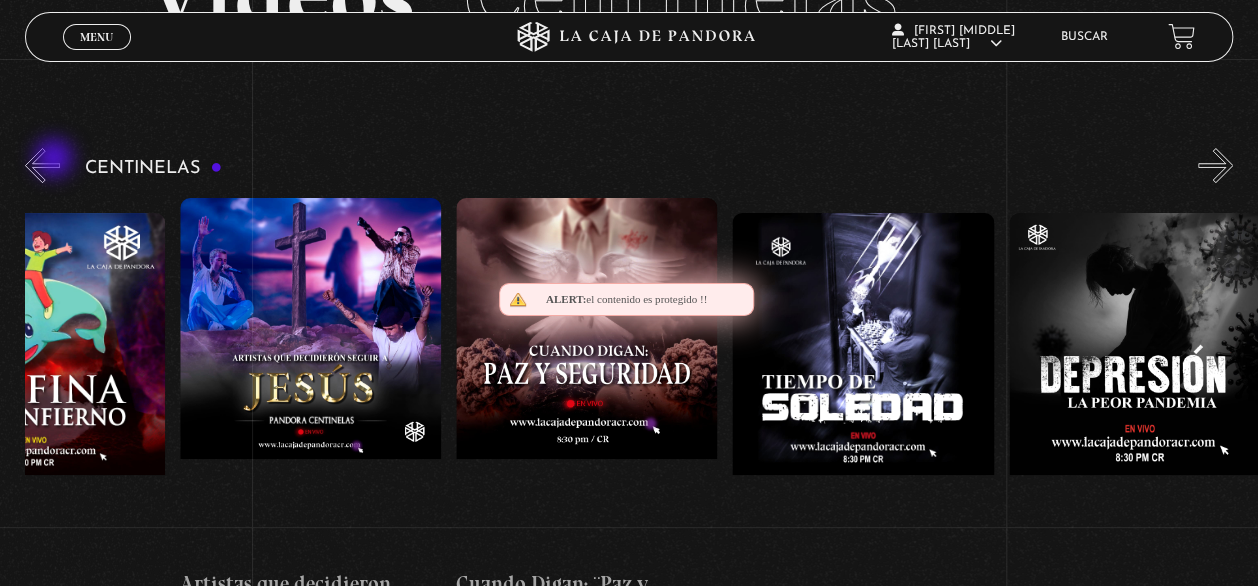 click on "«" at bounding box center [42, 165] 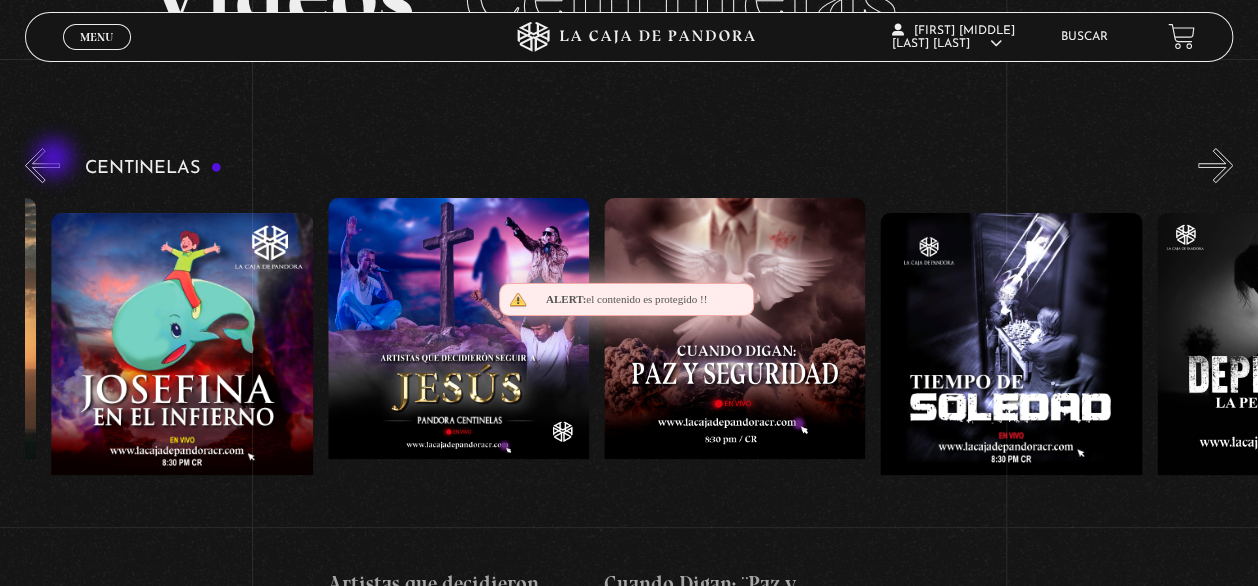 click on "«" at bounding box center (42, 165) 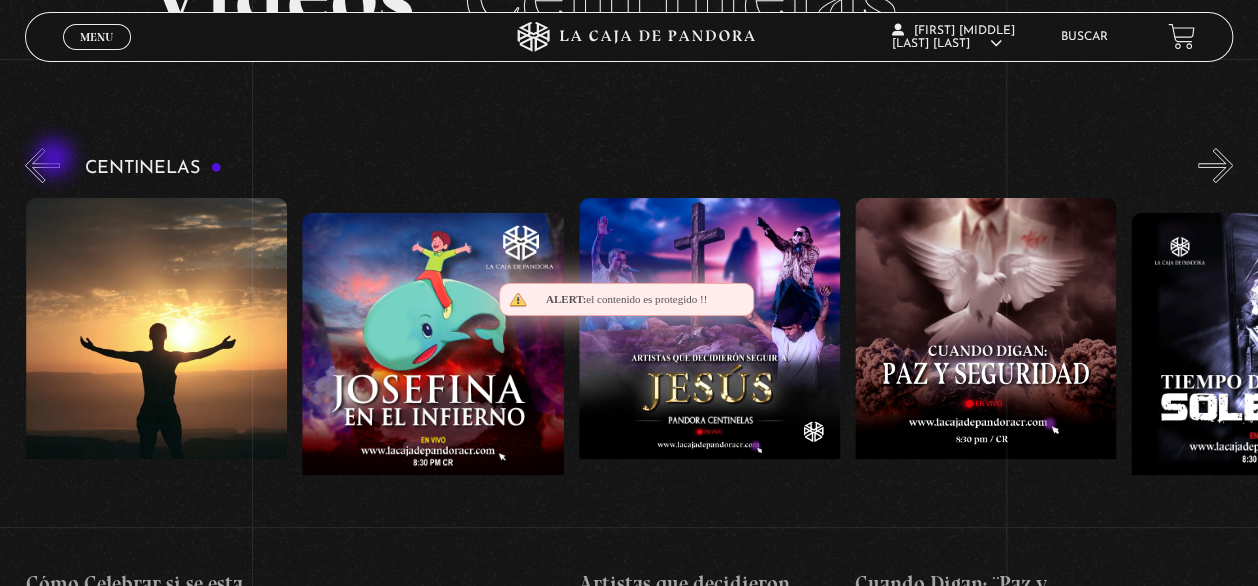 click on "«" at bounding box center (42, 165) 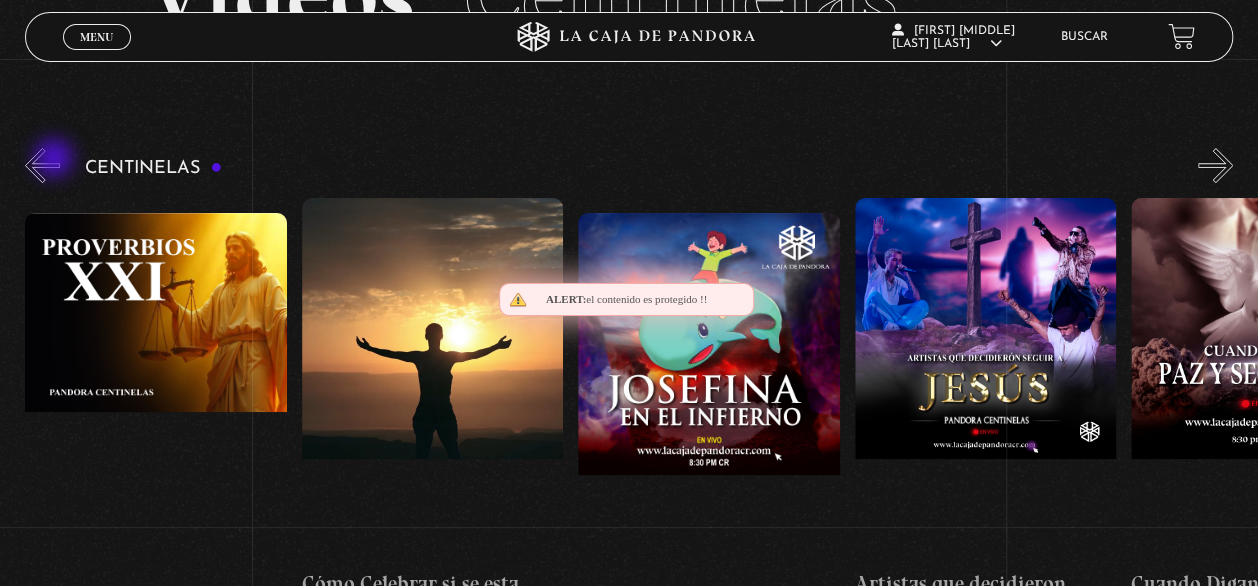 click on "«" at bounding box center [42, 165] 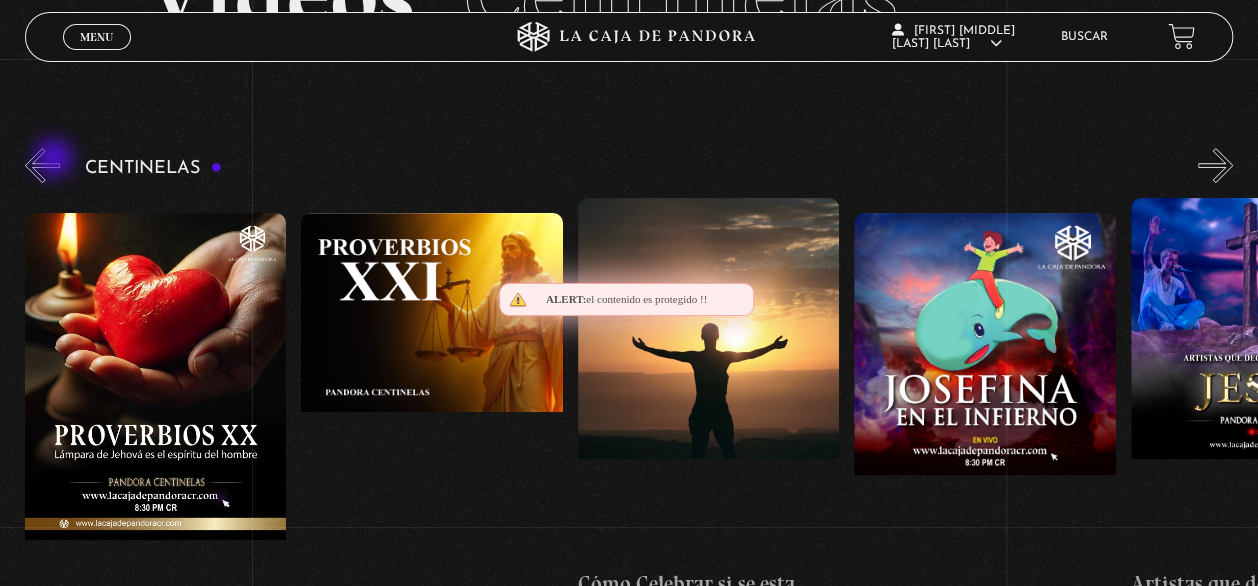 scroll, scrollTop: 0, scrollLeft: 6081, axis: horizontal 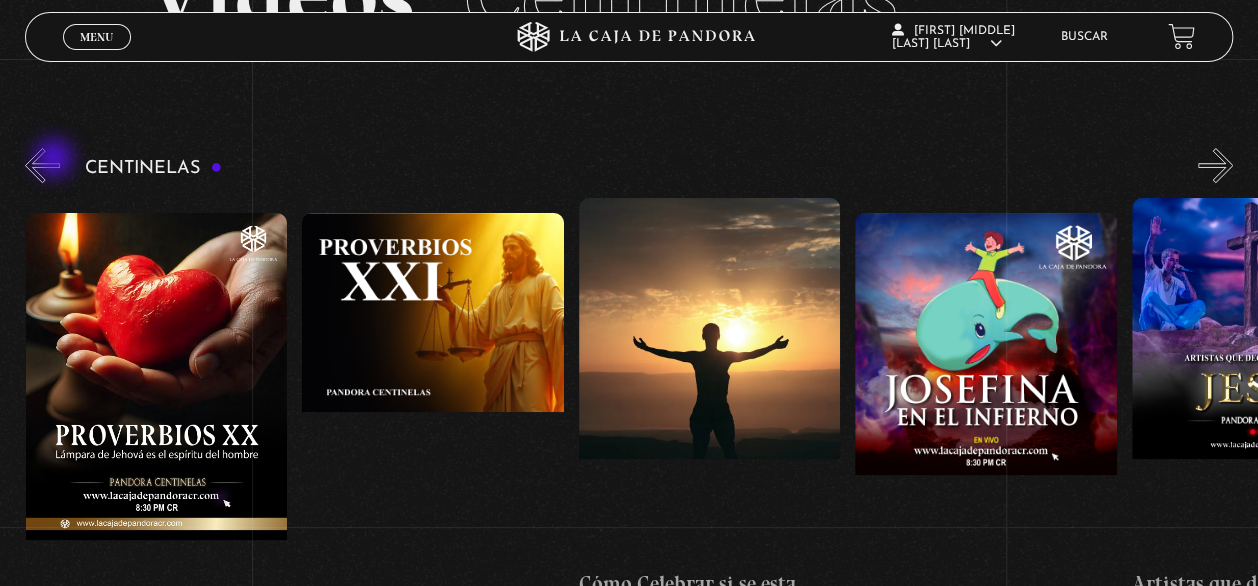 click on "«" at bounding box center [42, 165] 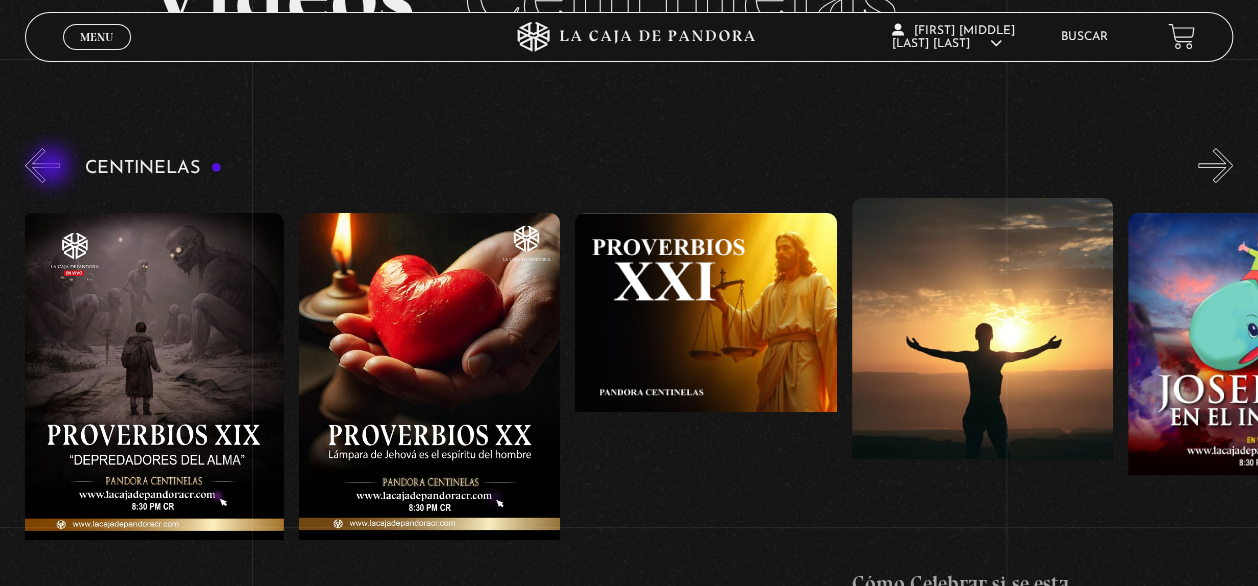 scroll, scrollTop: 0, scrollLeft: 5805, axis: horizontal 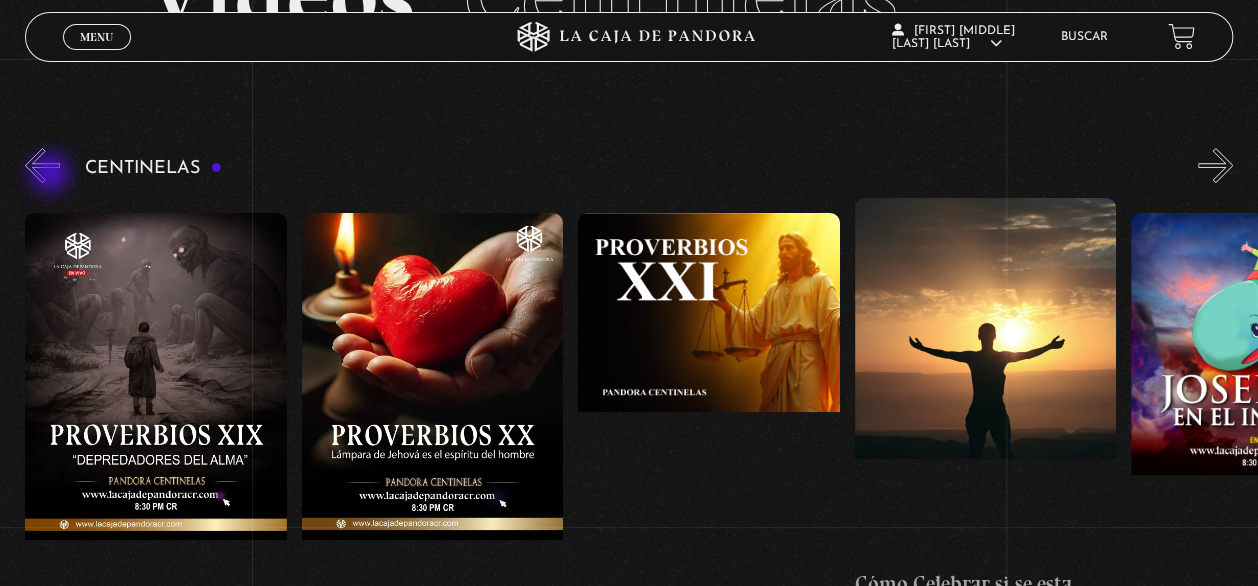 click on "«" at bounding box center (42, 165) 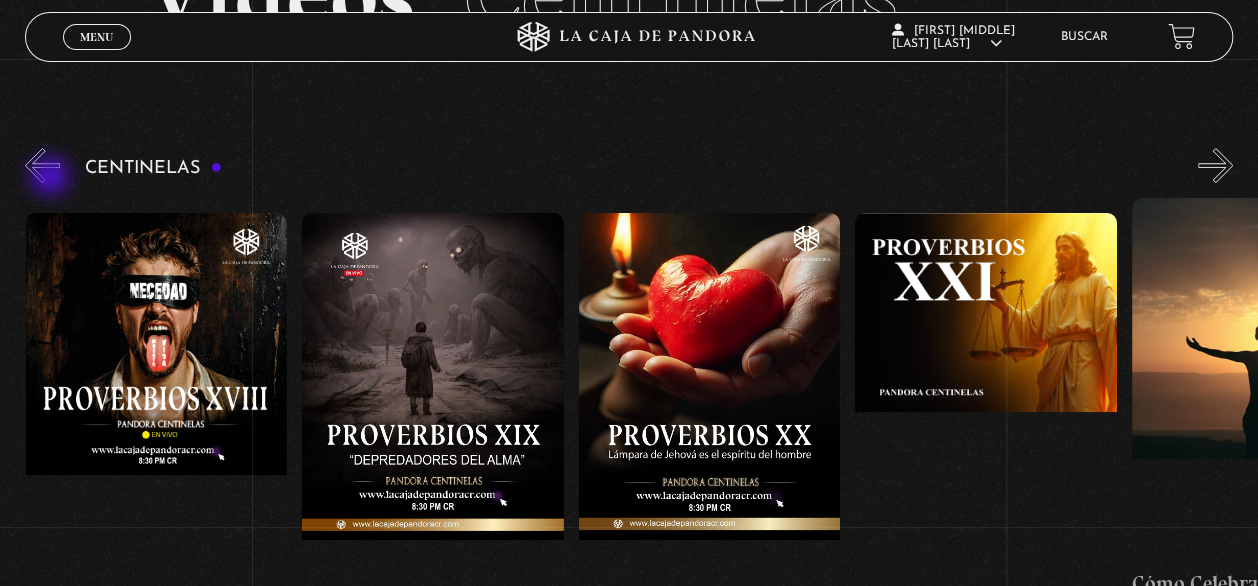 click on "«" at bounding box center [42, 165] 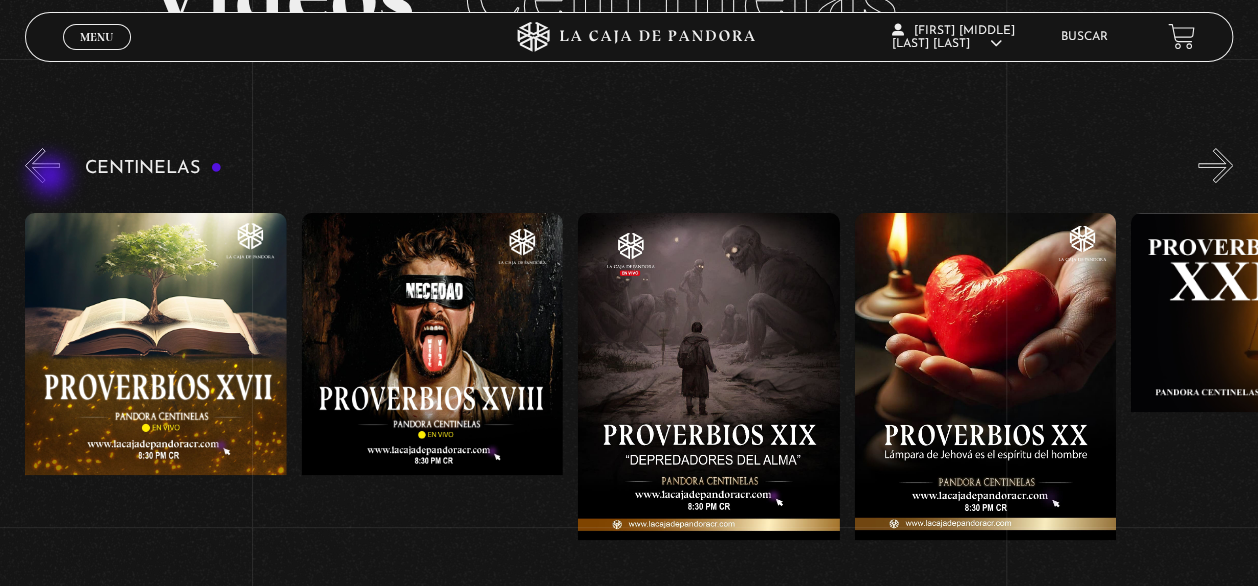 click on "«" at bounding box center [42, 165] 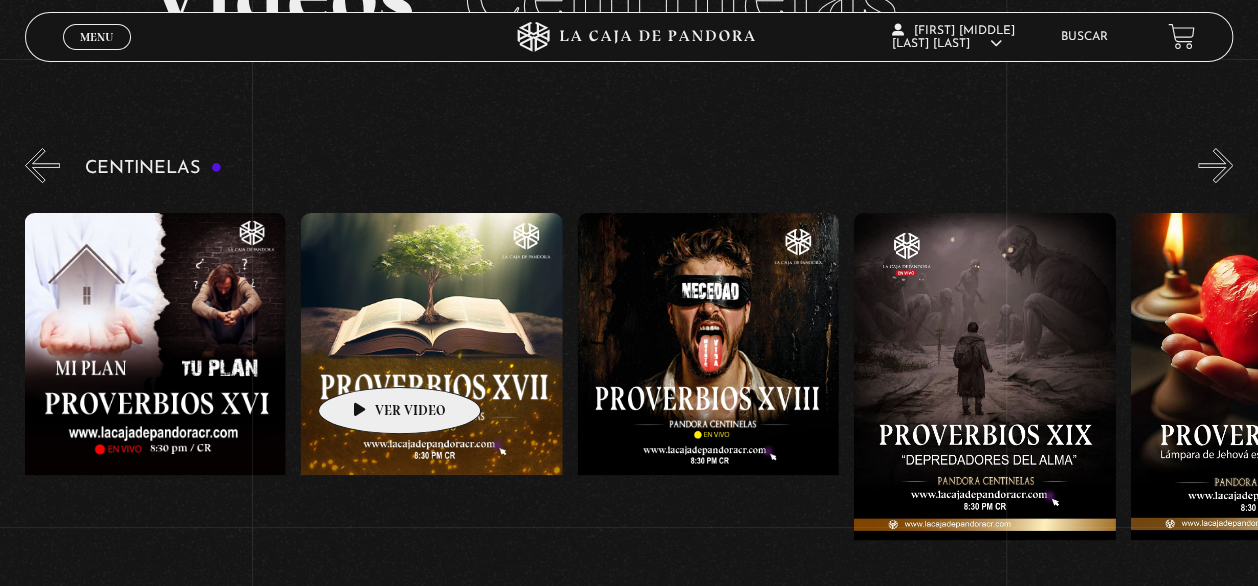 scroll, scrollTop: 0, scrollLeft: 4976, axis: horizontal 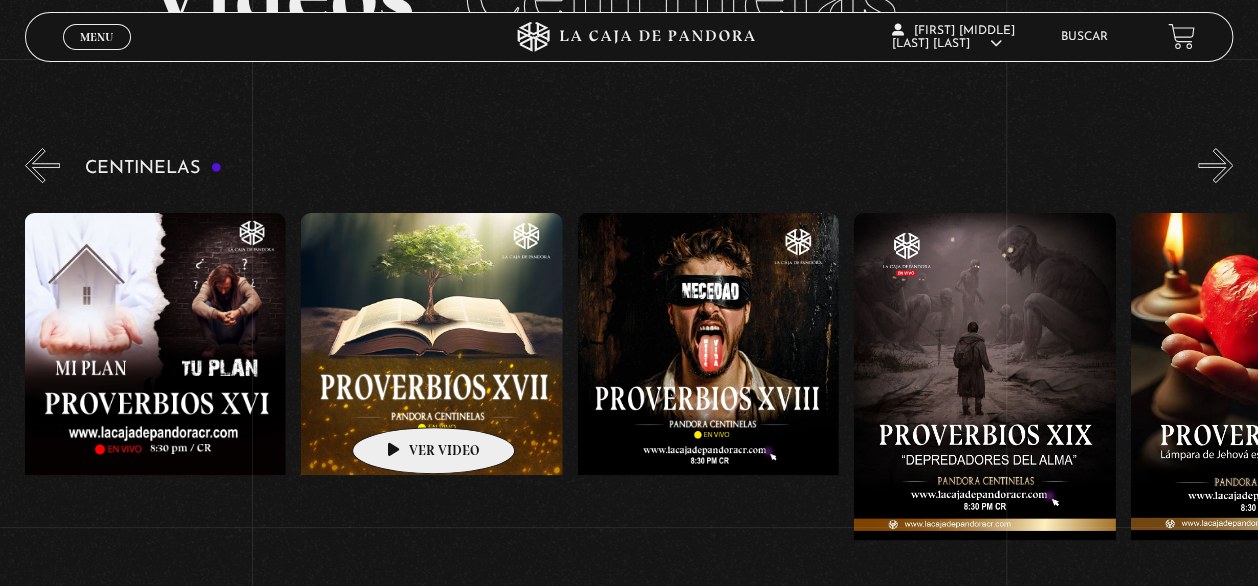 click at bounding box center (431, 393) 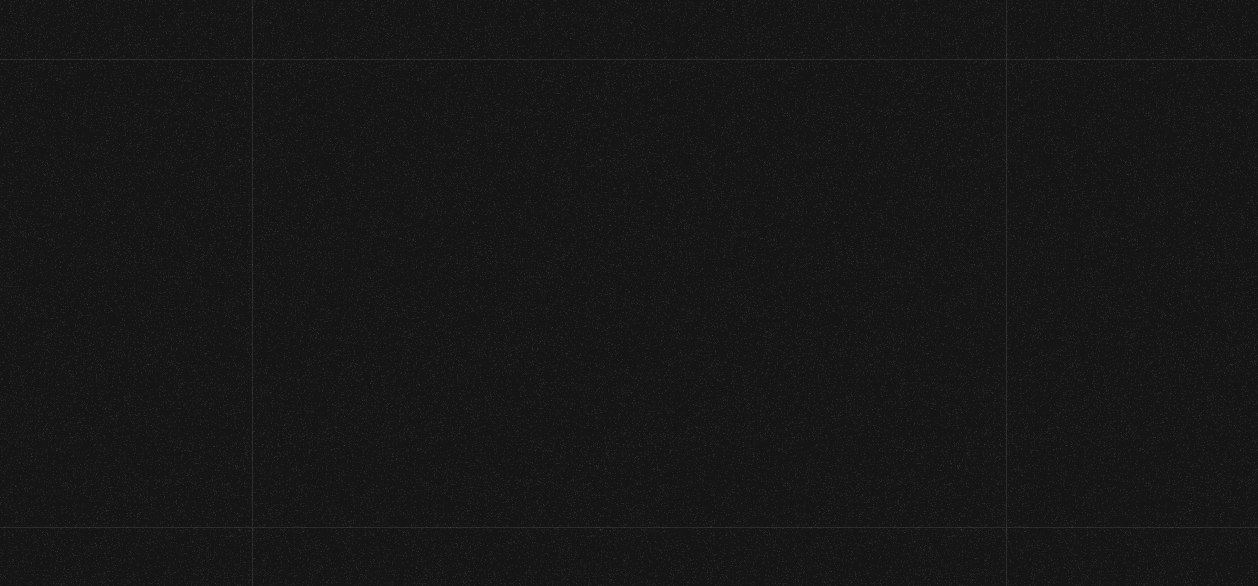 scroll, scrollTop: 0, scrollLeft: 0, axis: both 